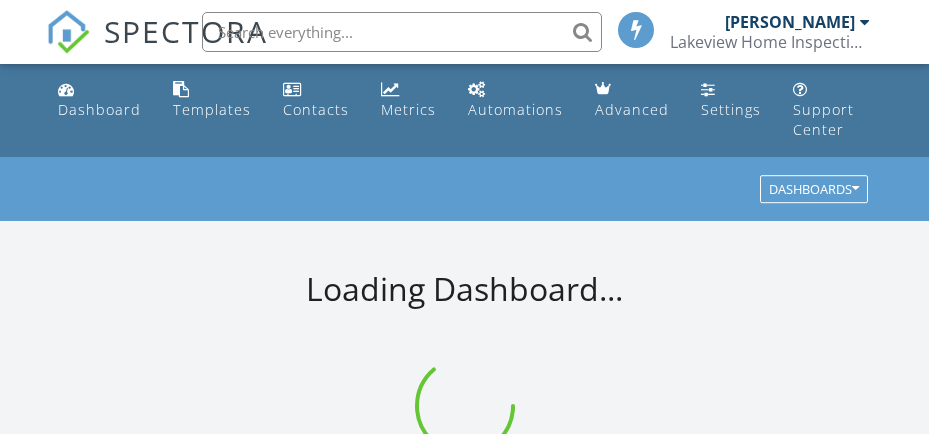 scroll, scrollTop: 0, scrollLeft: 0, axis: both 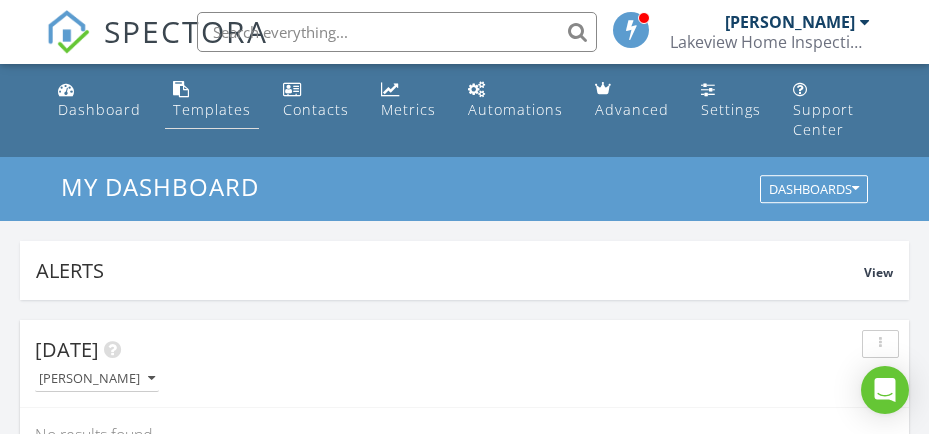 click on "Templates" at bounding box center [212, 109] 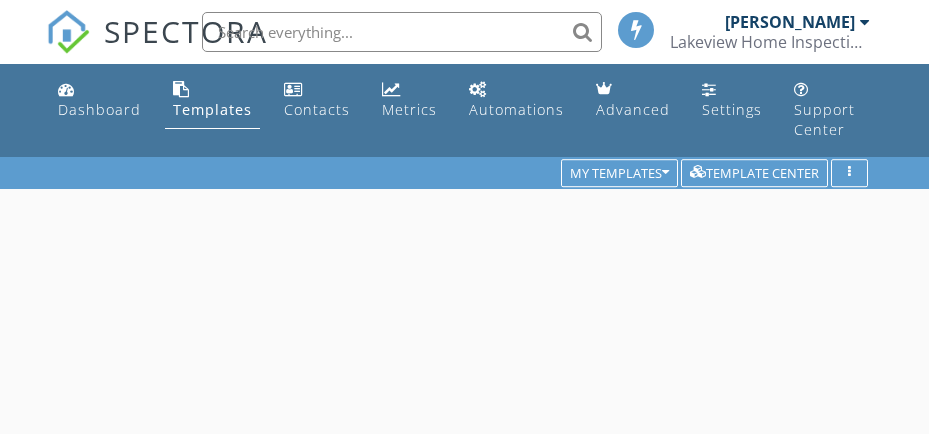 scroll, scrollTop: 0, scrollLeft: 0, axis: both 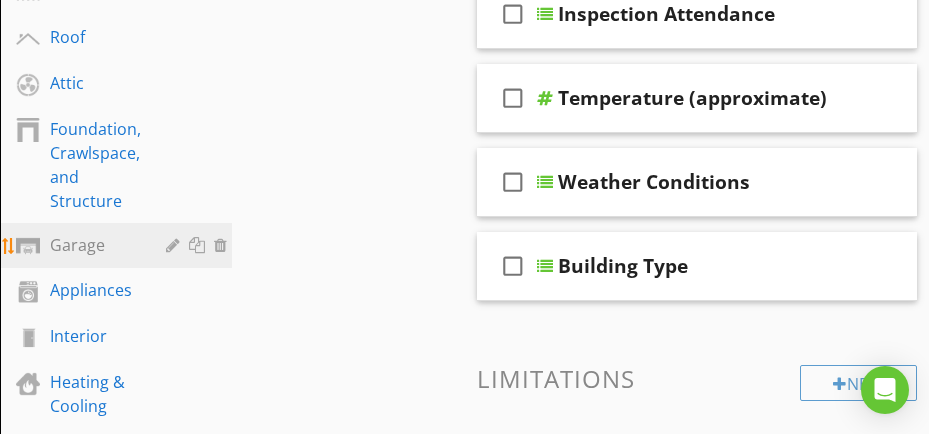 click on "Garage" at bounding box center (93, 245) 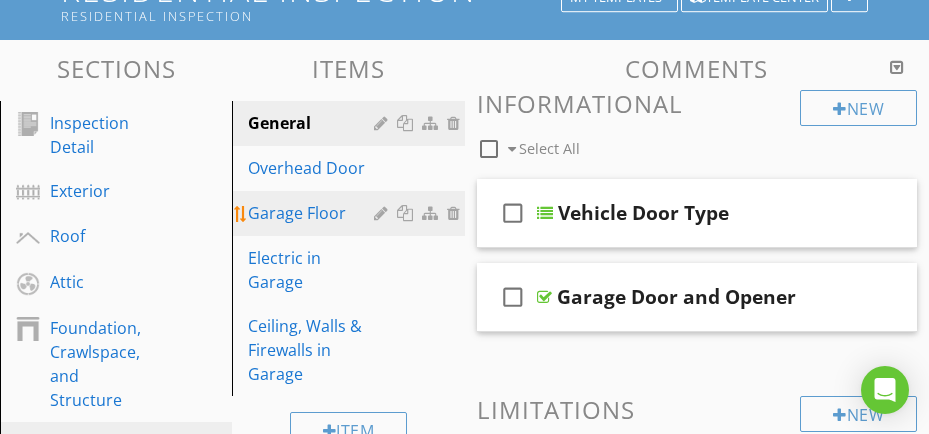 scroll, scrollTop: 200, scrollLeft: 0, axis: vertical 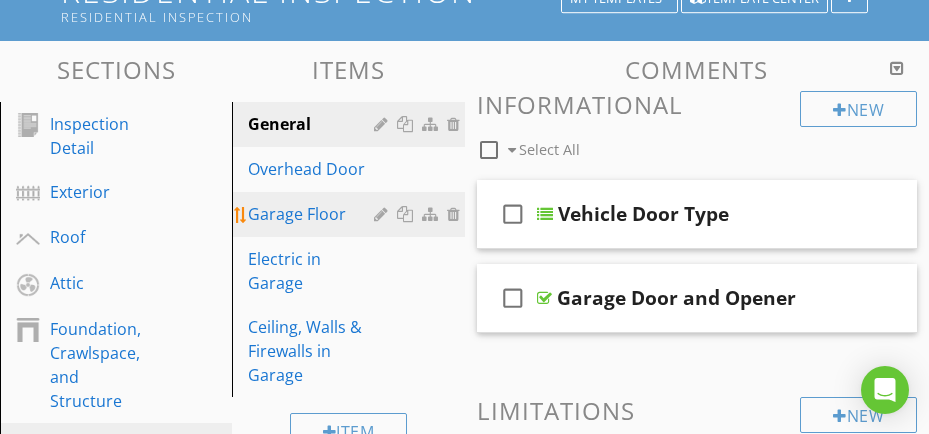 click on "Garage Floor" at bounding box center [351, 214] 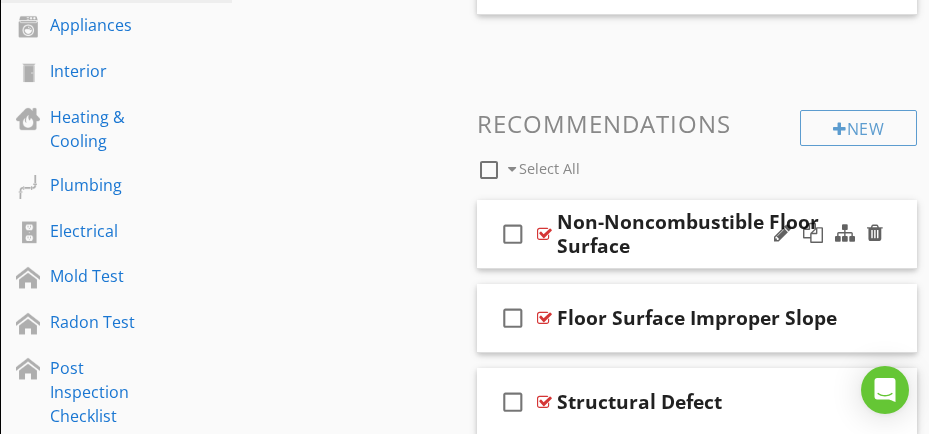 scroll, scrollTop: 700, scrollLeft: 0, axis: vertical 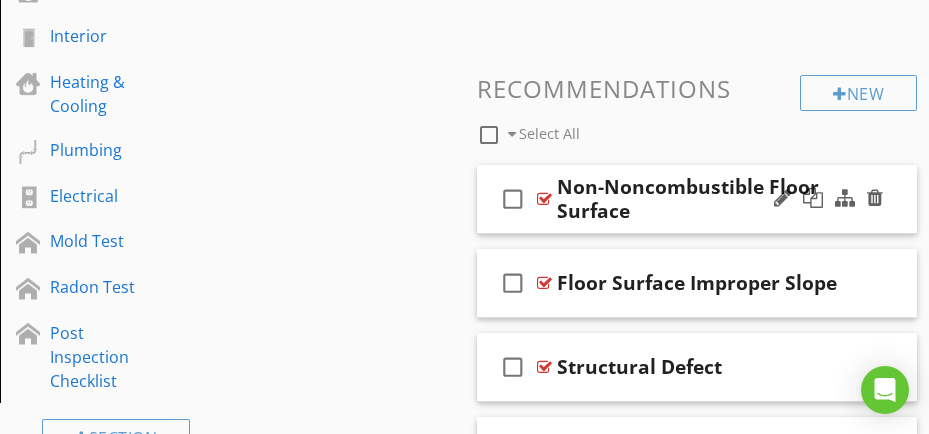 click on "Non-Noncombustible Floor Surface" at bounding box center [707, 199] 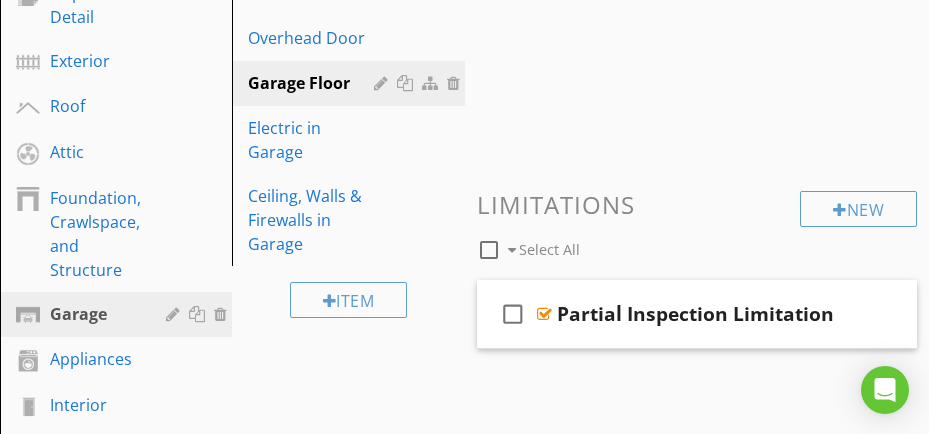 scroll, scrollTop: 300, scrollLeft: 0, axis: vertical 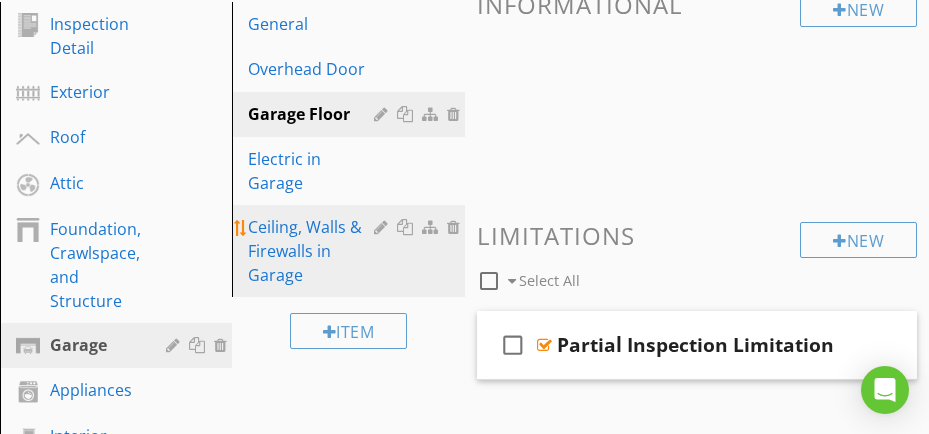click on "Ceiling, Walls & Firewalls in Garage" at bounding box center [313, 251] 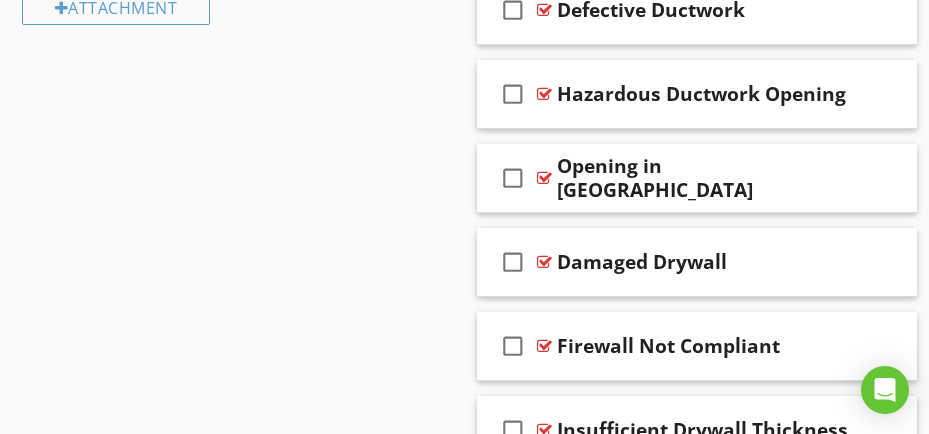 scroll, scrollTop: 1488, scrollLeft: 0, axis: vertical 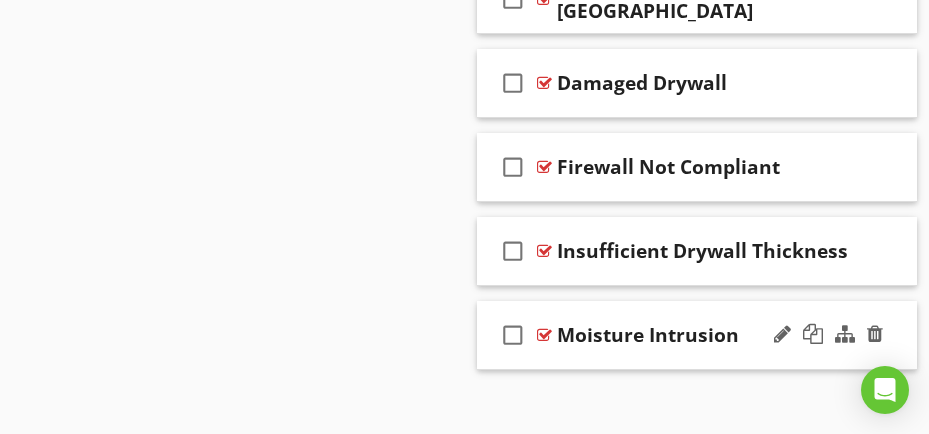click on "check_box_outline_blank
Moisture Intrusion" at bounding box center [697, 335] 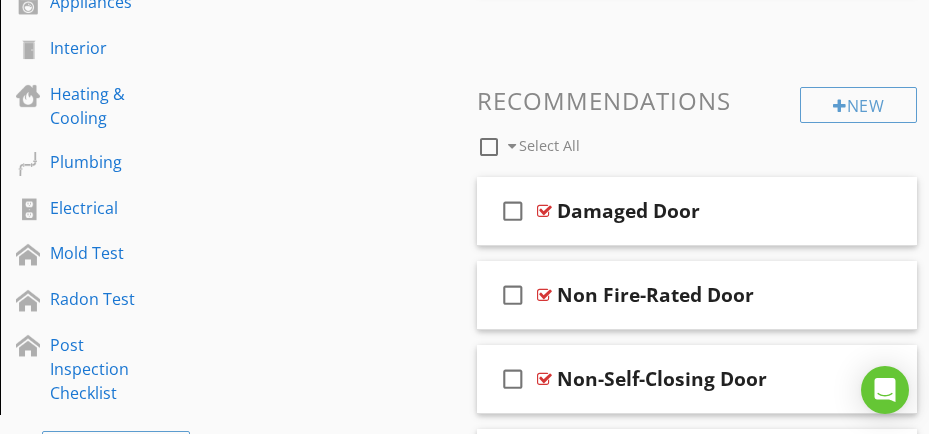 scroll, scrollTop: 388, scrollLeft: 0, axis: vertical 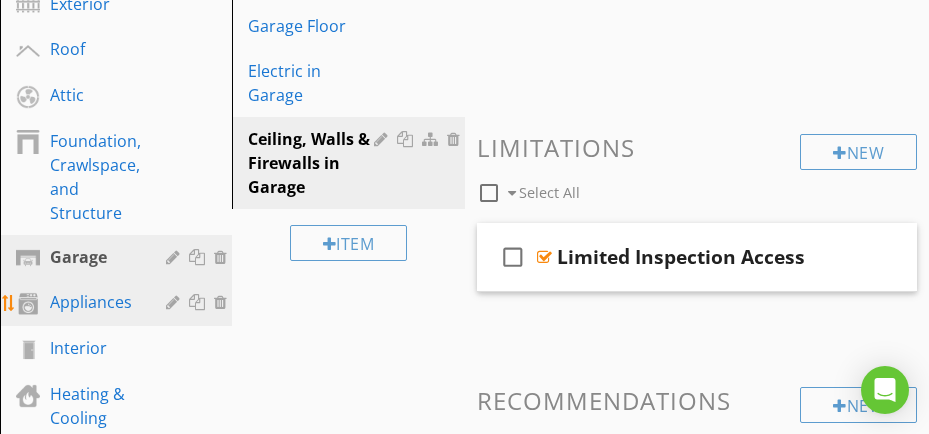 click on "Appliances" at bounding box center (93, 302) 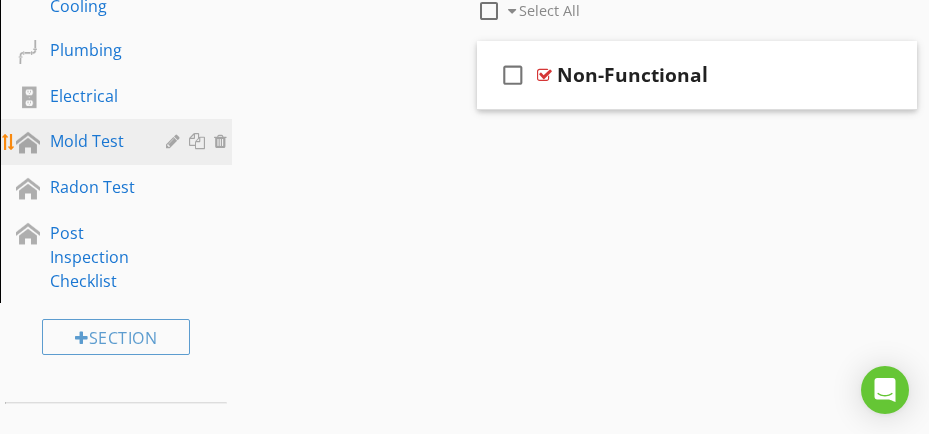 scroll, scrollTop: 414, scrollLeft: 0, axis: vertical 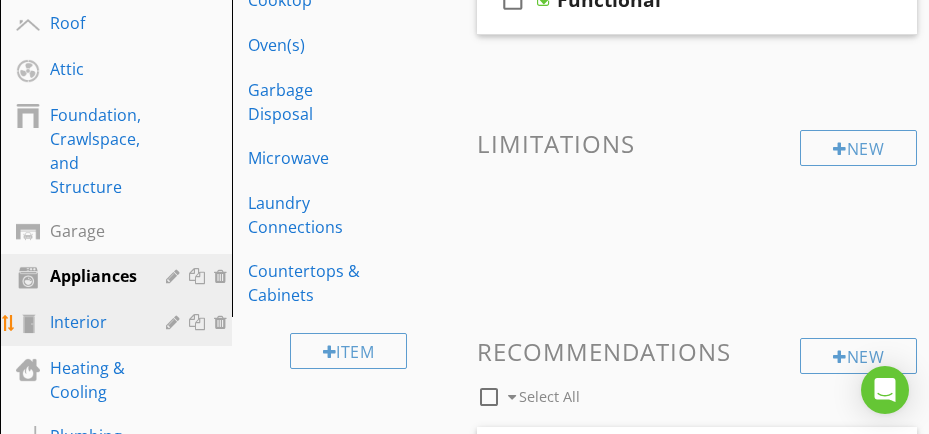 click on "Interior" at bounding box center [93, 322] 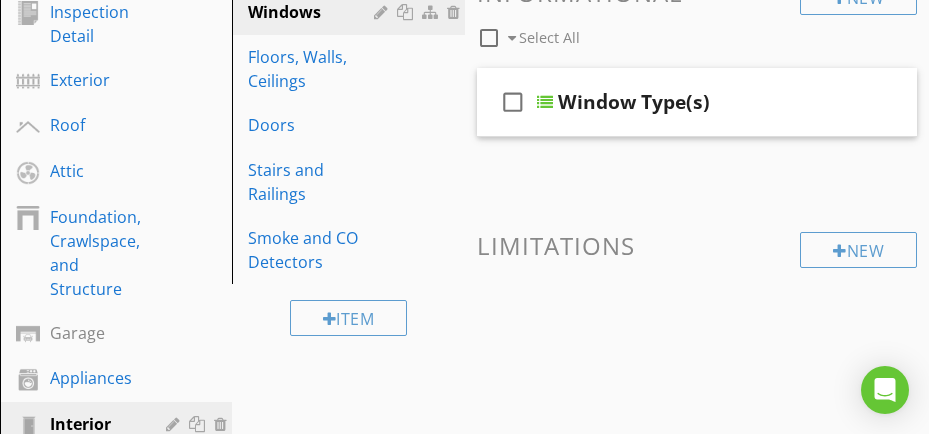 scroll, scrollTop: 314, scrollLeft: 0, axis: vertical 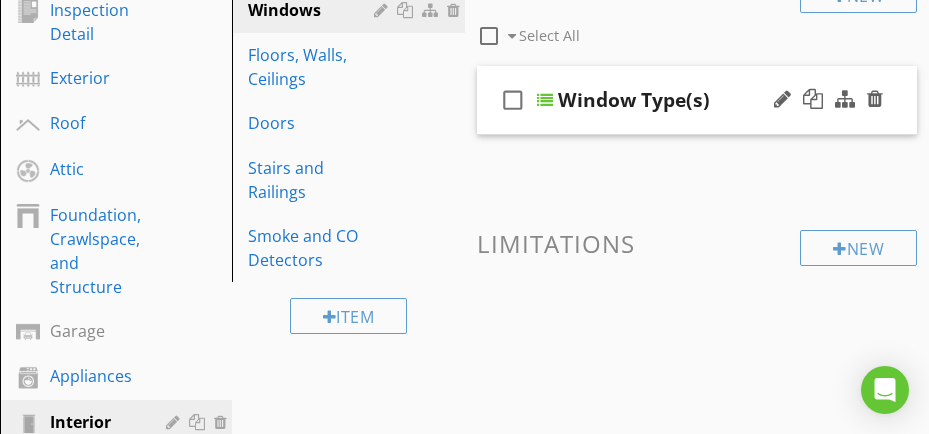 click on "check_box_outline_blank
Window Type(s)" at bounding box center (697, 100) 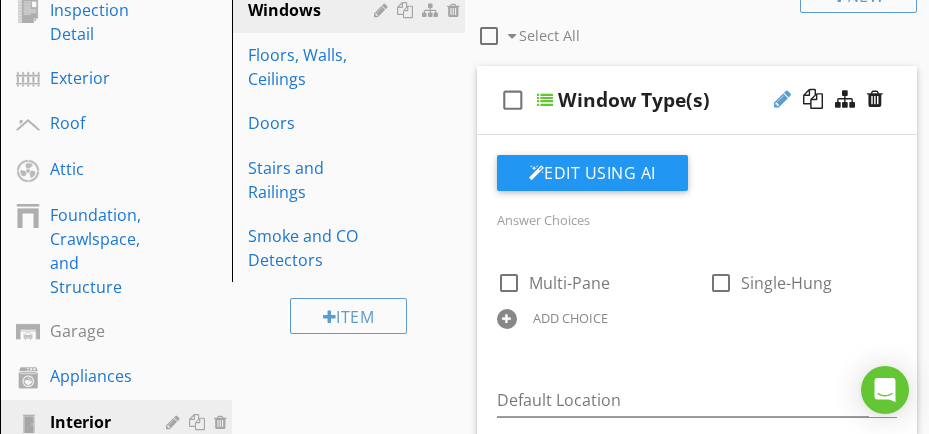 click at bounding box center [782, 99] 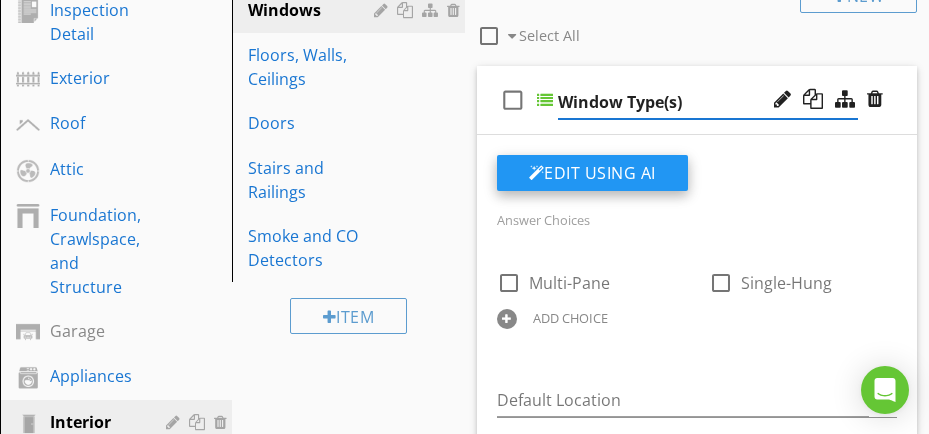 click on "Edit Using AI" at bounding box center [592, 173] 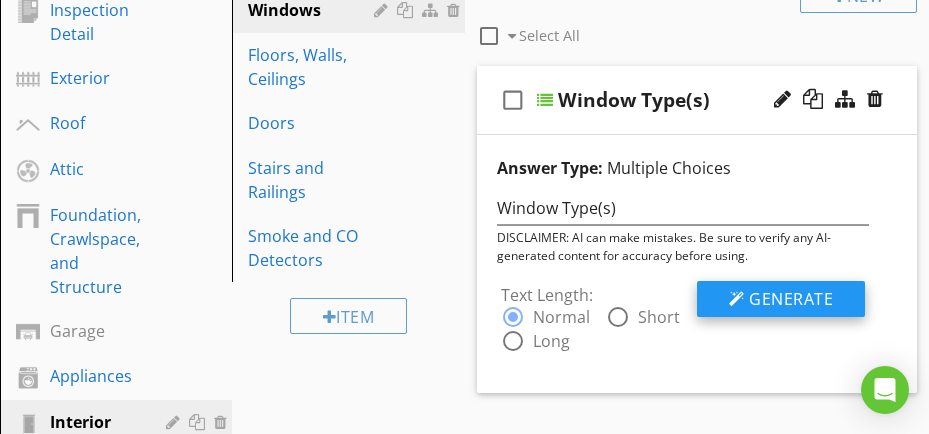 click on "Generate" at bounding box center [791, 299] 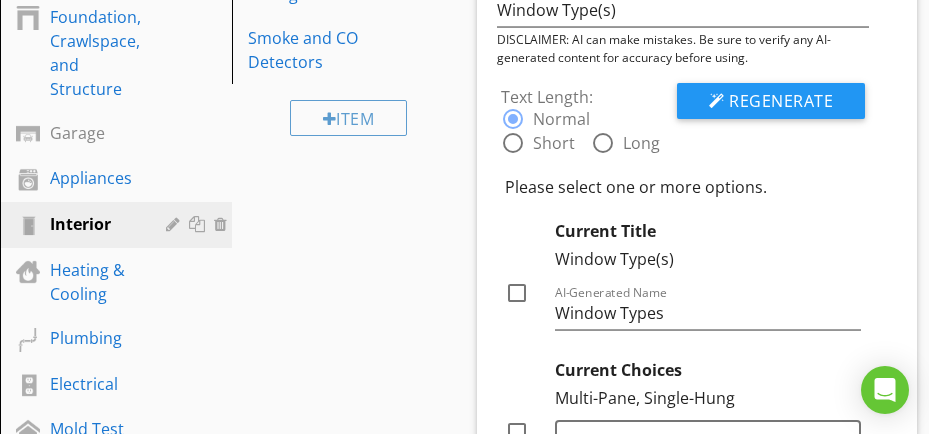 scroll, scrollTop: 514, scrollLeft: 0, axis: vertical 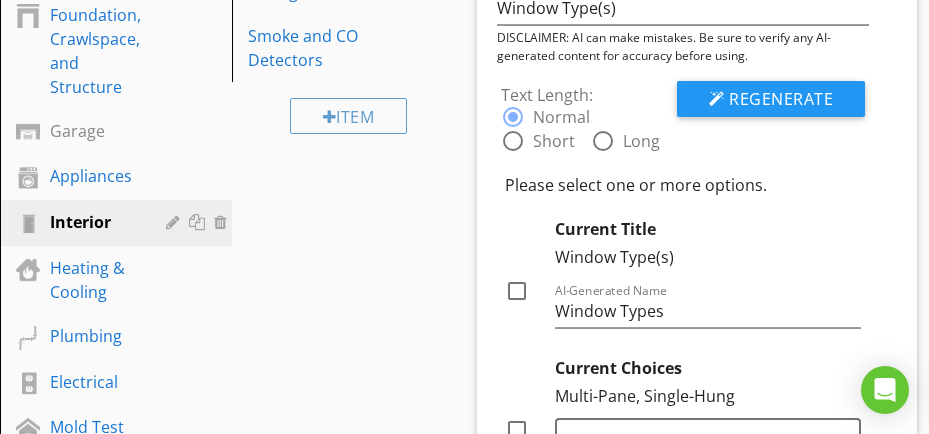 click at bounding box center [517, 291] 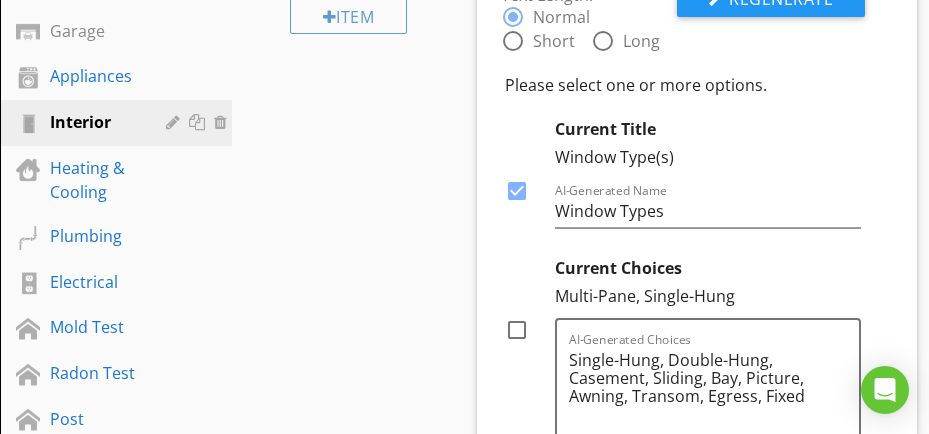 click at bounding box center [517, 330] 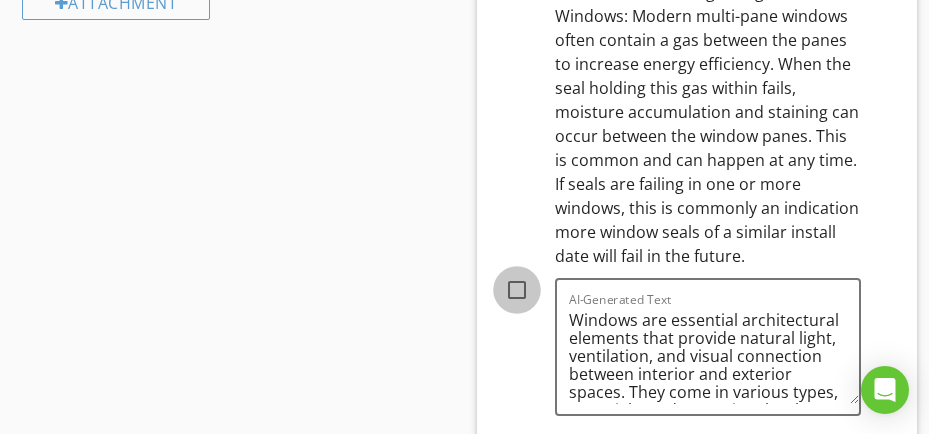 click at bounding box center [517, 290] 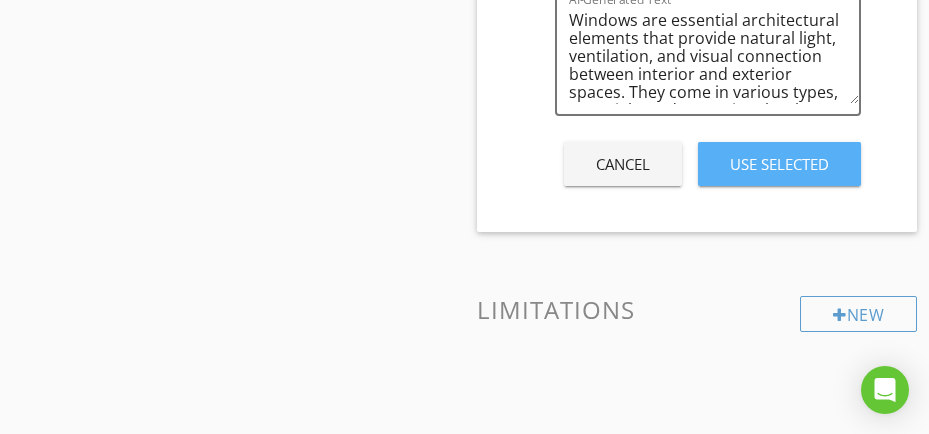 click on "Use Selected" at bounding box center (779, 164) 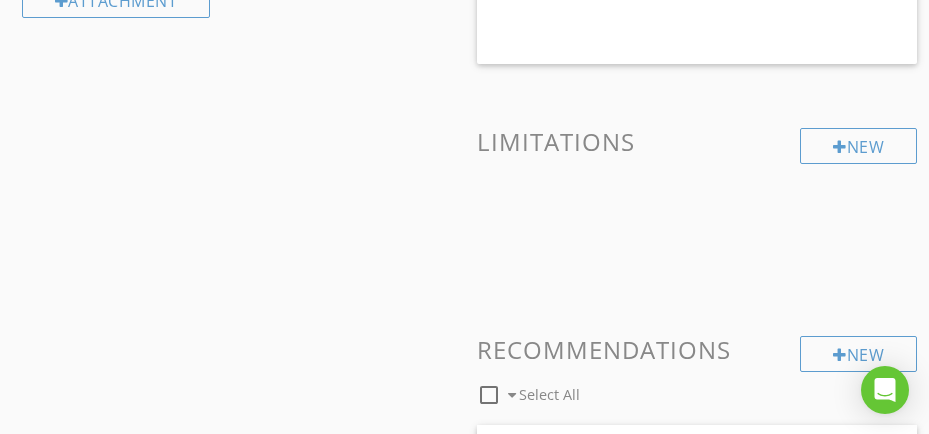 scroll, scrollTop: 1557, scrollLeft: 0, axis: vertical 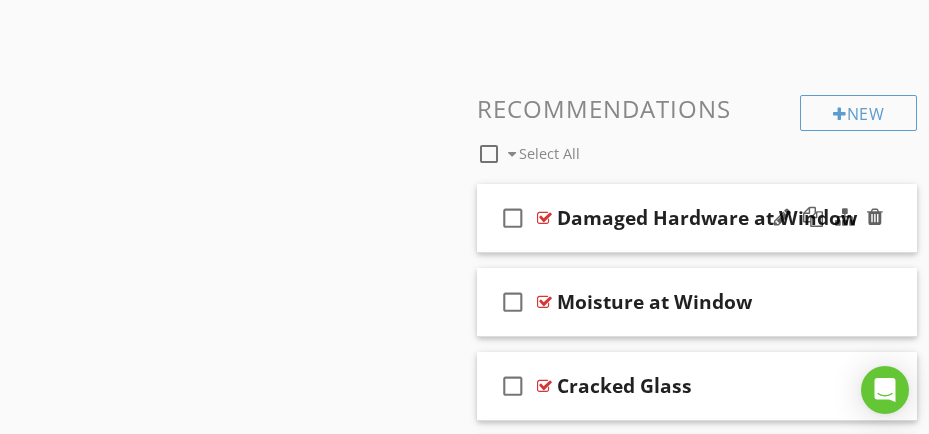 click on "Damaged Hardware at Window" at bounding box center [707, 218] 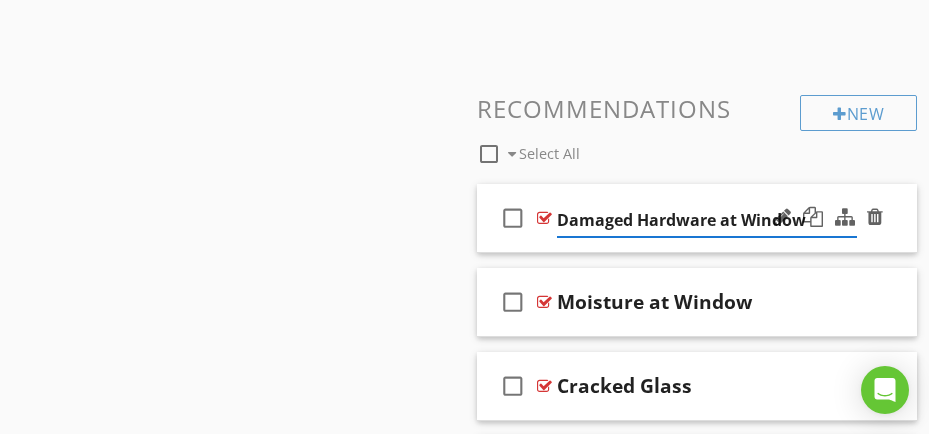 click on "check_box_outline_blank         Damaged Hardware at Window" at bounding box center [697, 218] 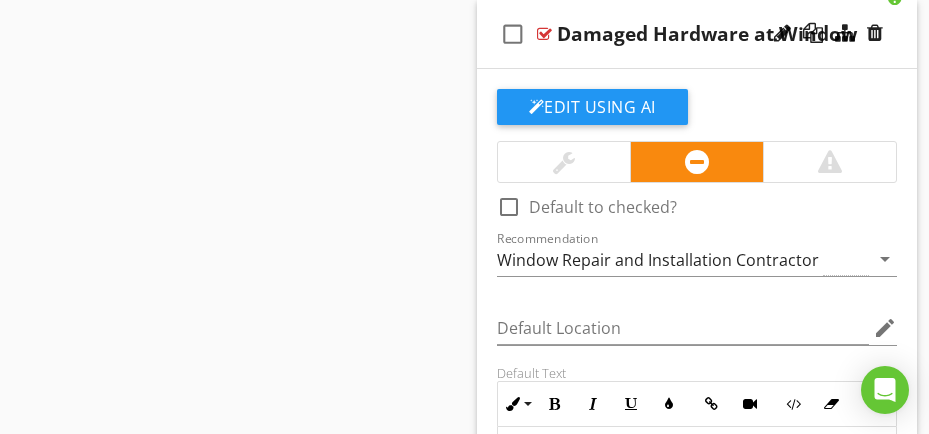 scroll, scrollTop: 1757, scrollLeft: 0, axis: vertical 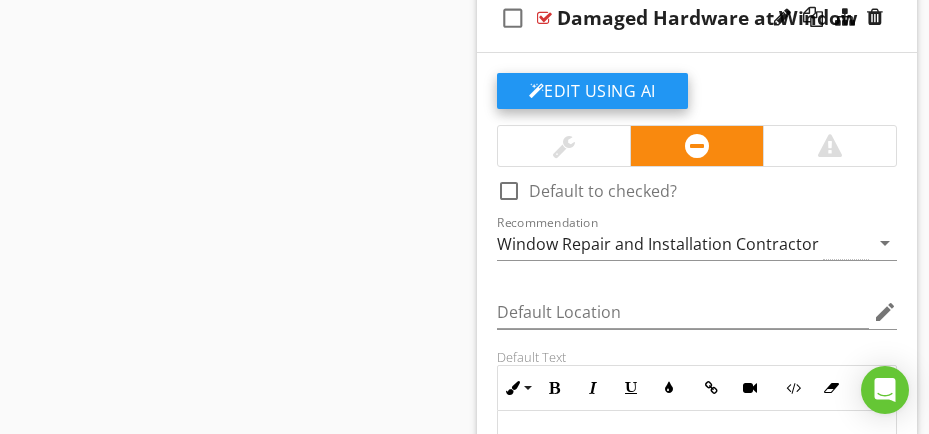 click on "Edit Using AI" at bounding box center [592, 91] 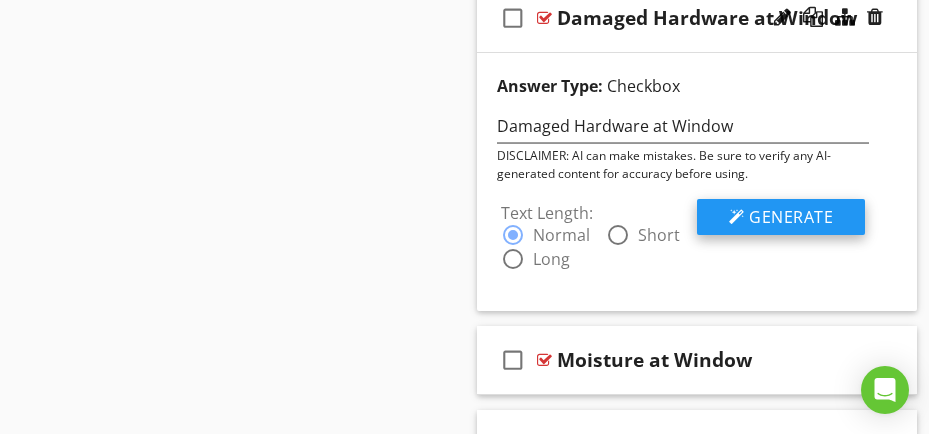 click on "Generate" at bounding box center [791, 217] 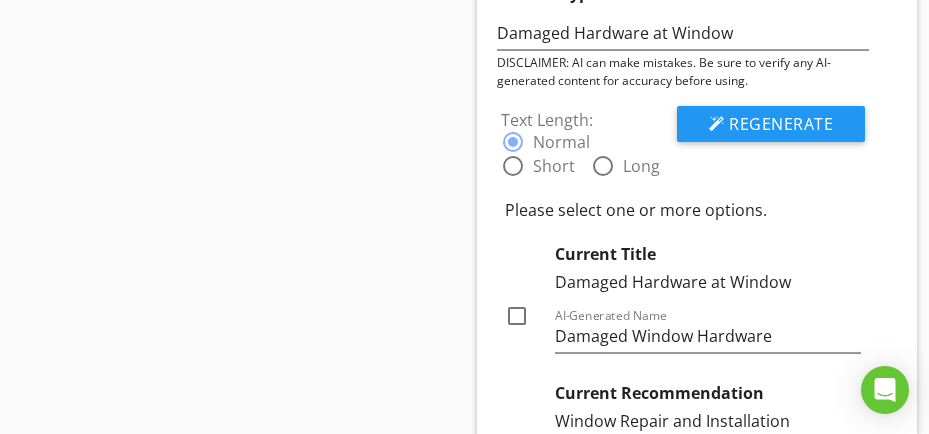 scroll, scrollTop: 1957, scrollLeft: 0, axis: vertical 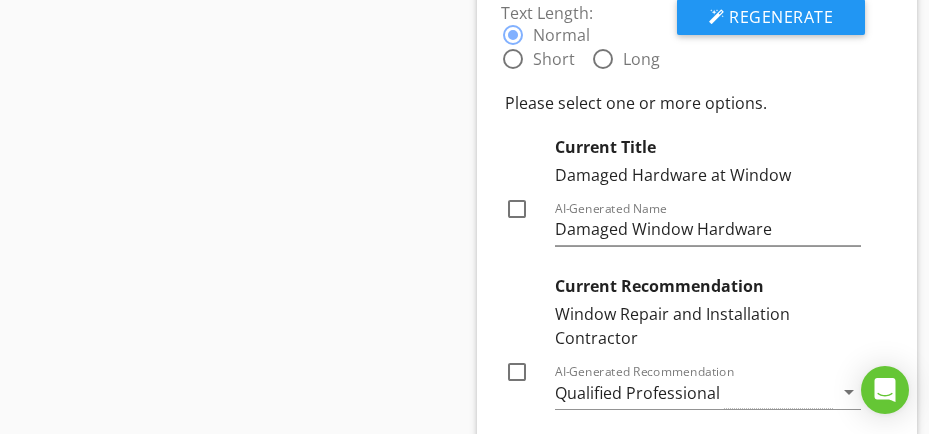 click at bounding box center (517, 209) 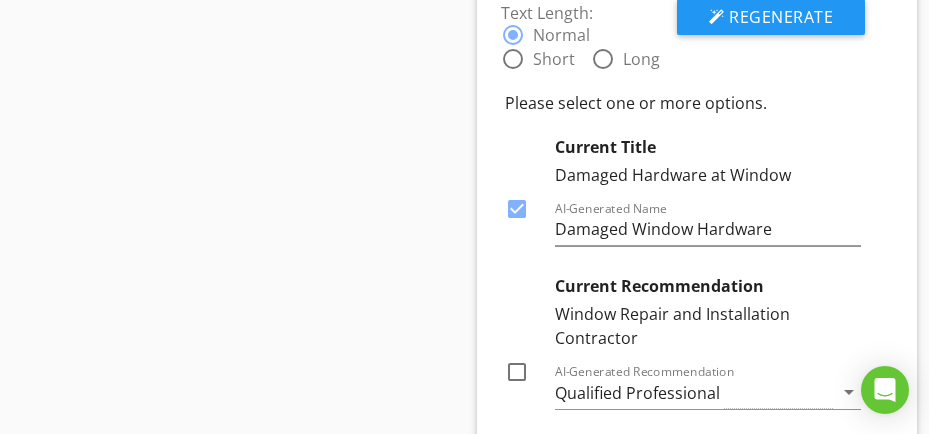 click at bounding box center (517, 372) 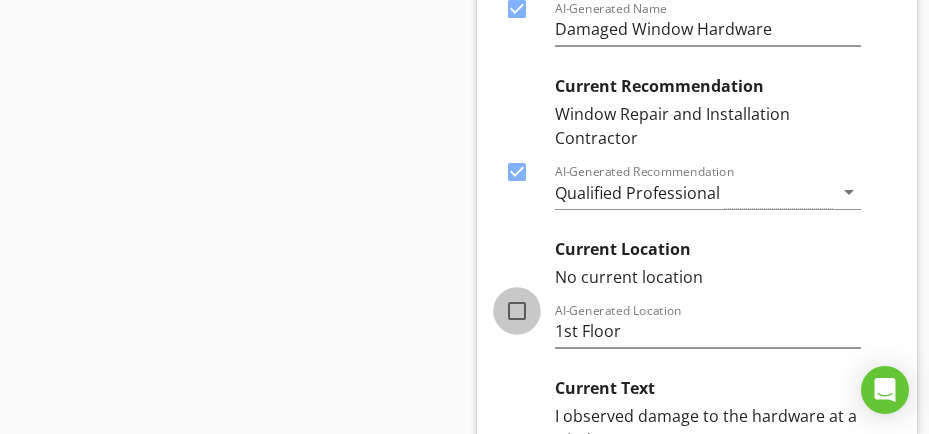 click at bounding box center (517, 311) 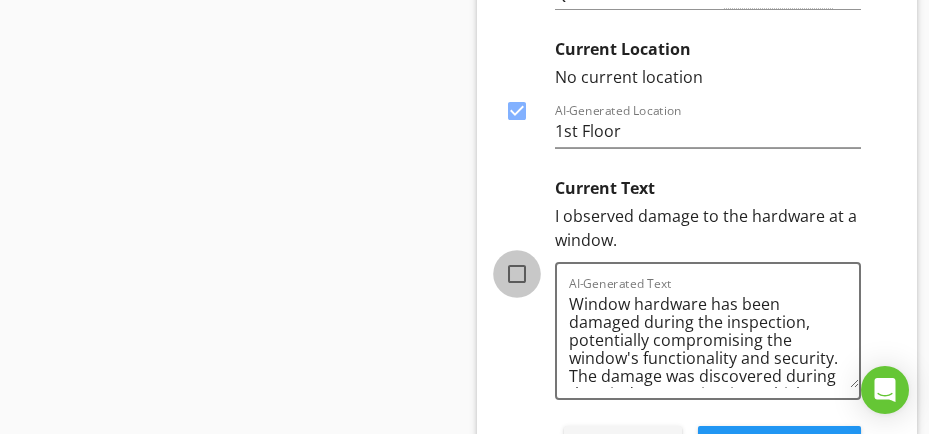 click at bounding box center (517, 274) 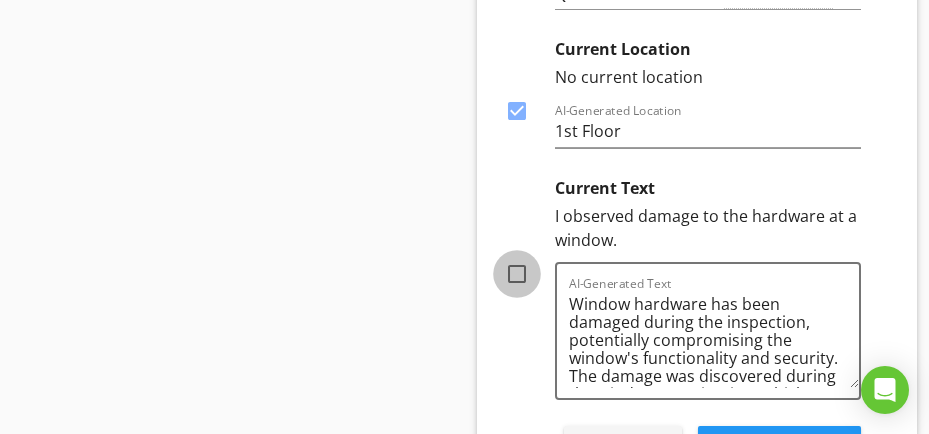 checkbox on "true" 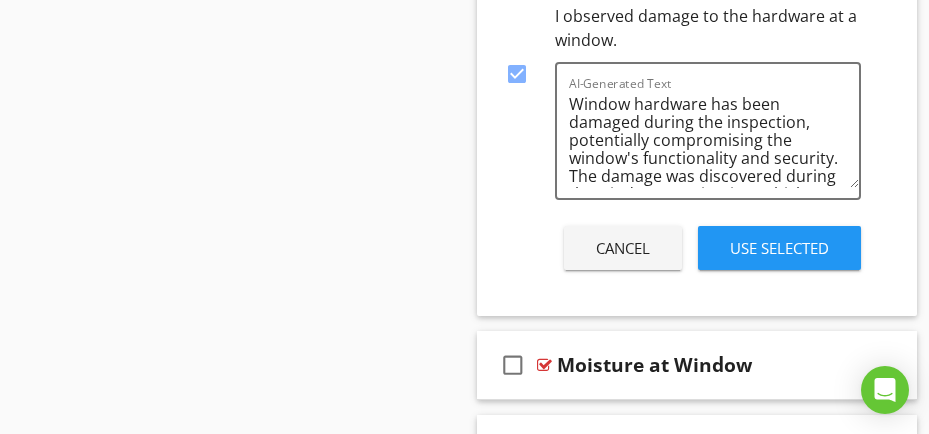 click on "Use Selected" at bounding box center [779, 248] 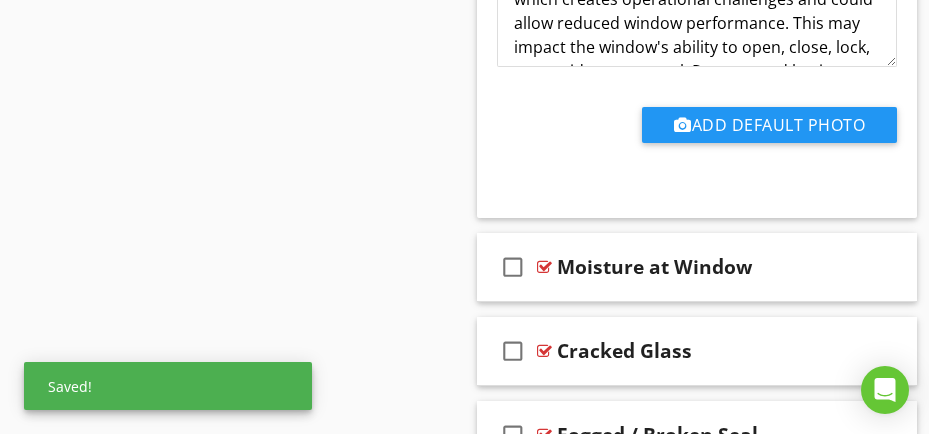 scroll, scrollTop: 2104, scrollLeft: 0, axis: vertical 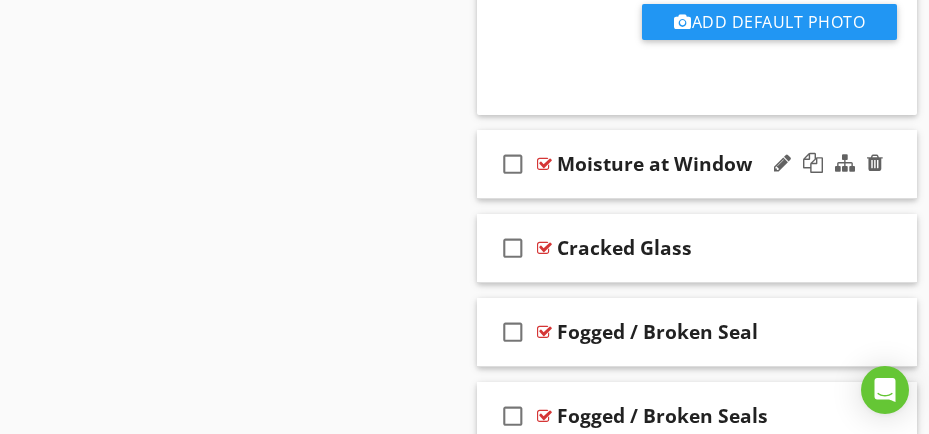click on "check_box_outline_blank
Moisture at Window" at bounding box center [697, 164] 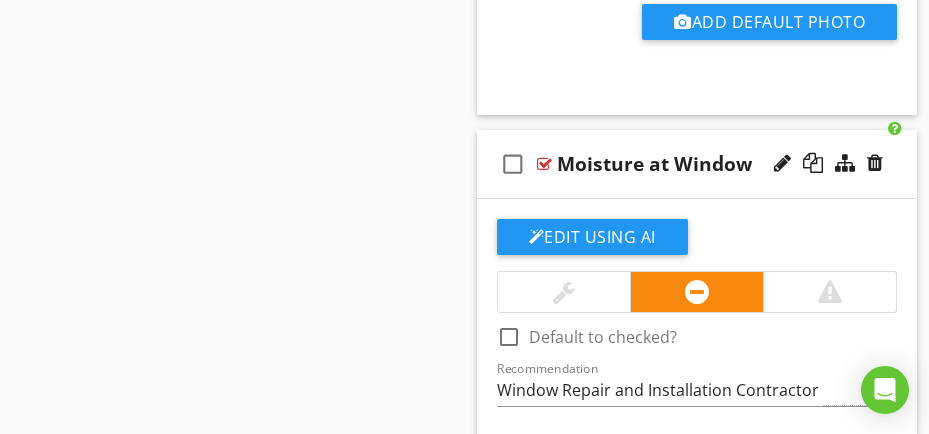 scroll, scrollTop: 2504, scrollLeft: 0, axis: vertical 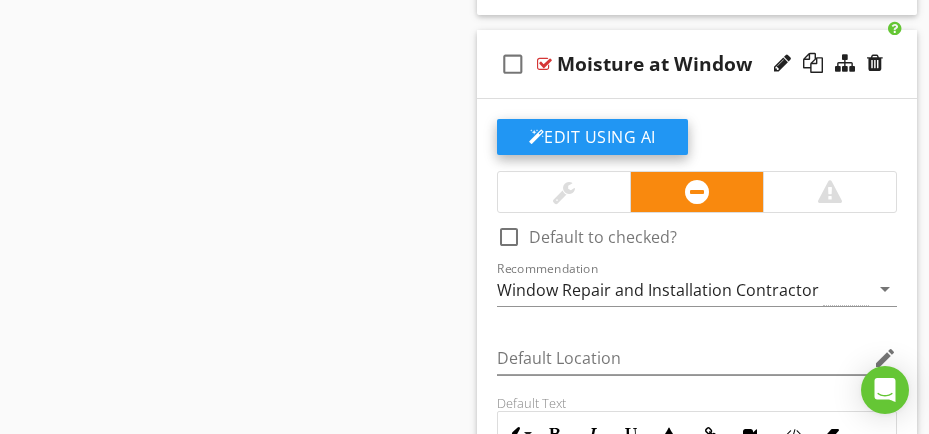 click on "Edit Using AI" at bounding box center (592, -656) 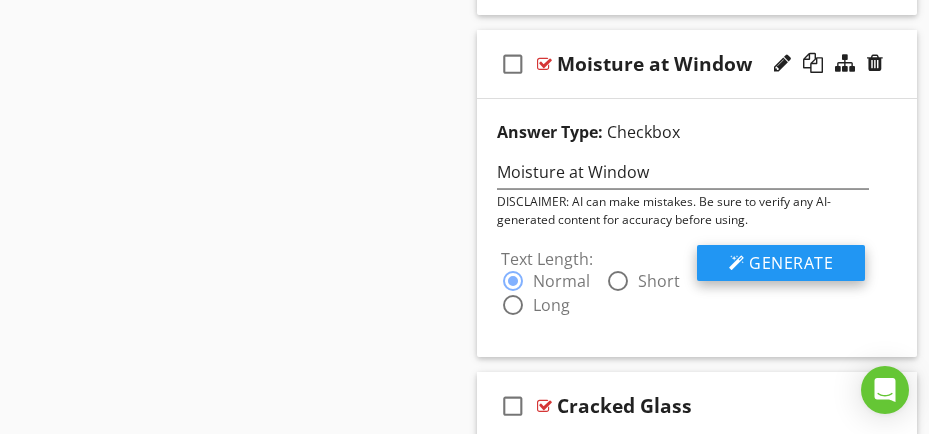 click on "Generate" at bounding box center (781, 263) 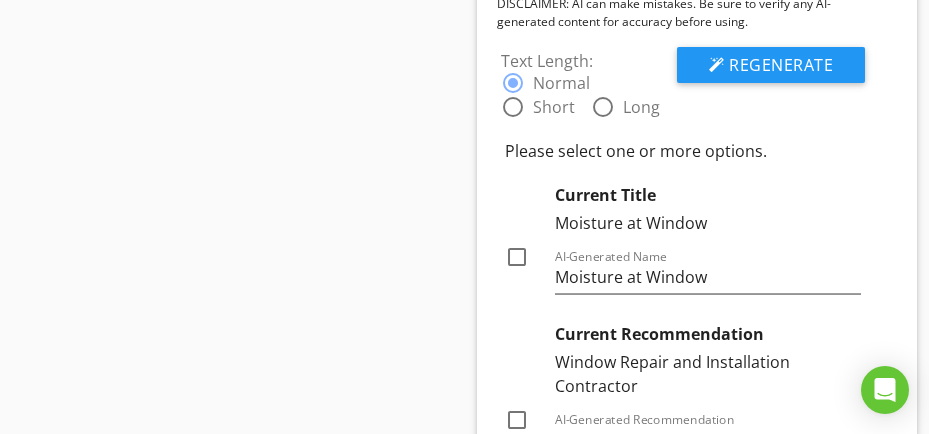 scroll, scrollTop: 2704, scrollLeft: 0, axis: vertical 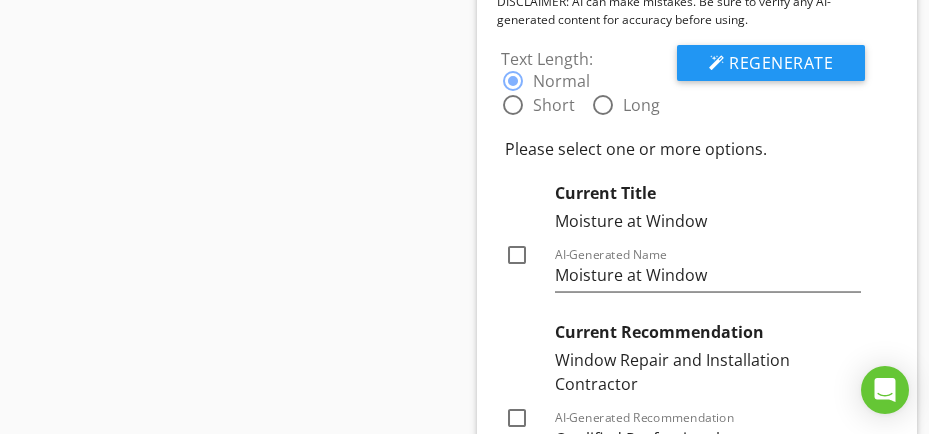 click at bounding box center [517, 255] 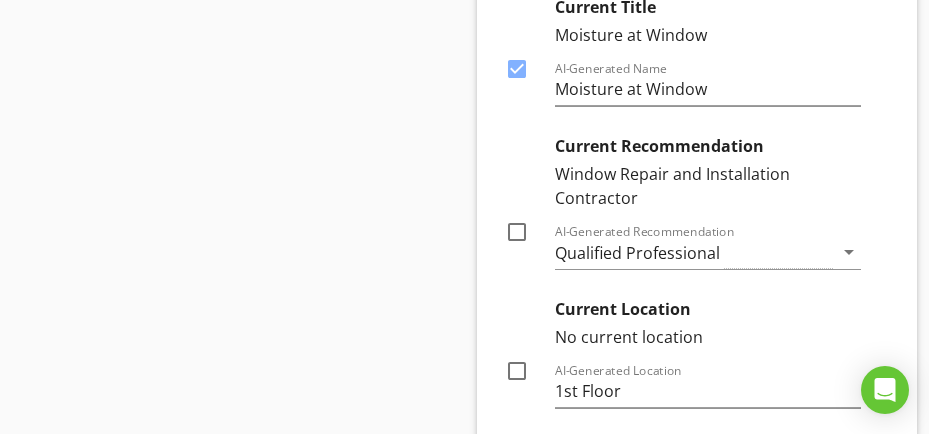 scroll, scrollTop: 2904, scrollLeft: 0, axis: vertical 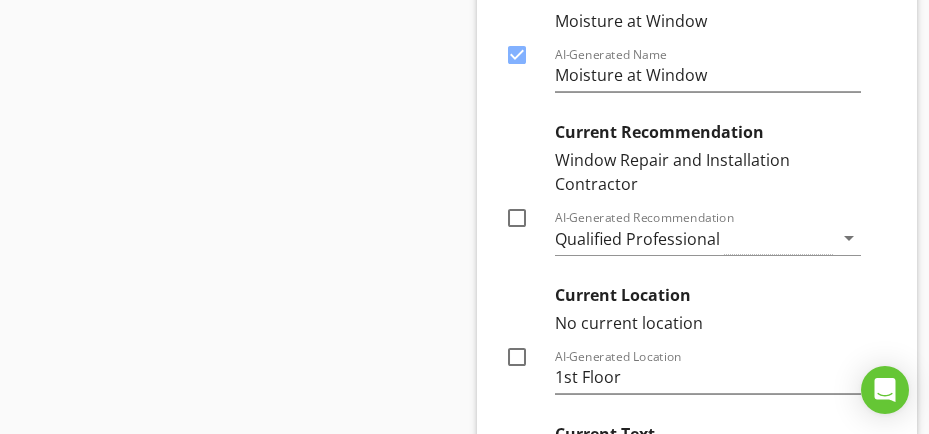 click at bounding box center (517, 218) 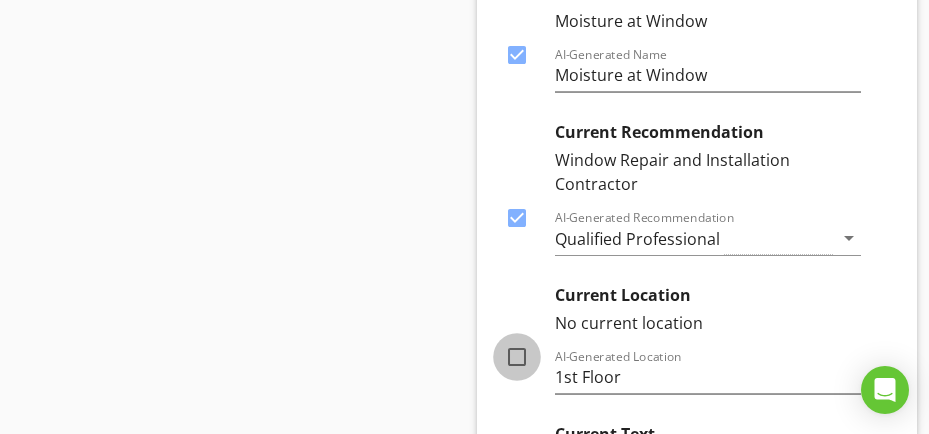 click at bounding box center (517, 357) 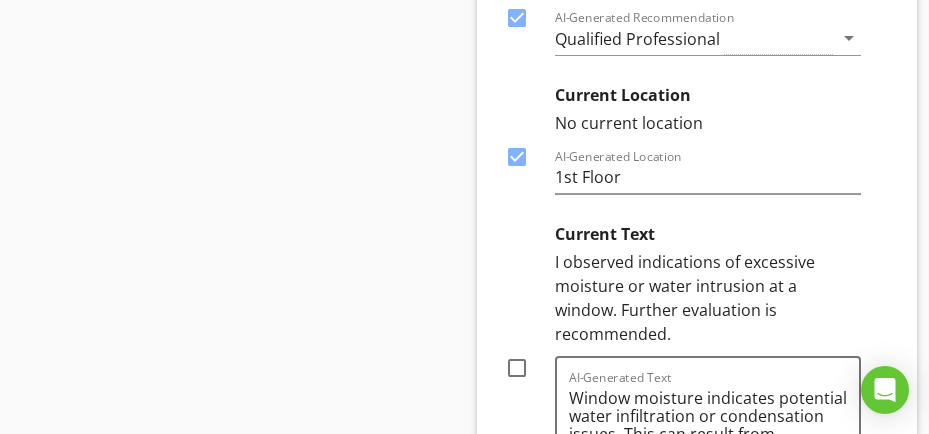 click at bounding box center (517, 368) 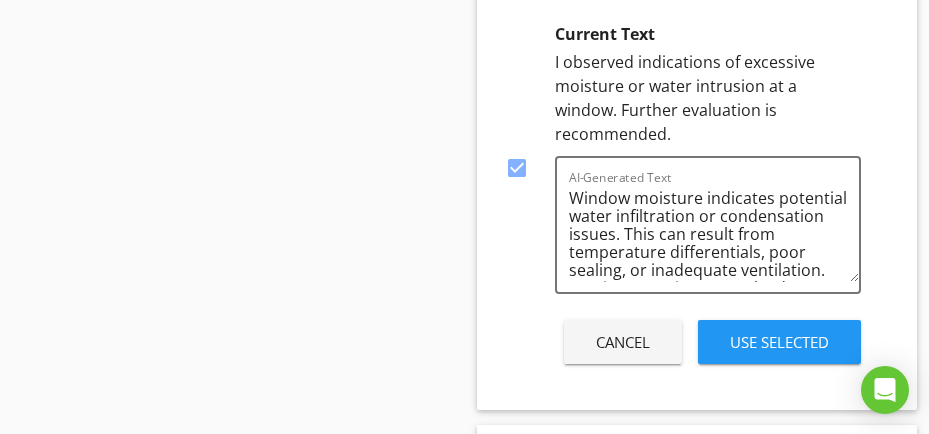 click on "Use Selected" at bounding box center (779, 342) 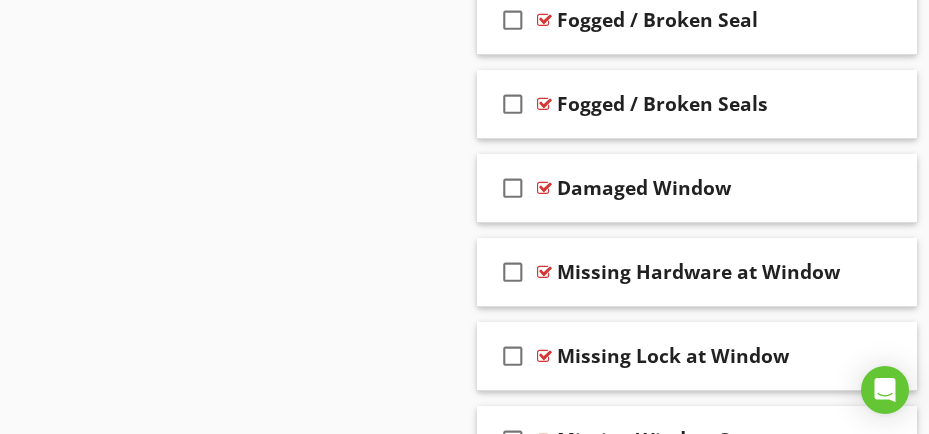 scroll, scrollTop: 3251, scrollLeft: 0, axis: vertical 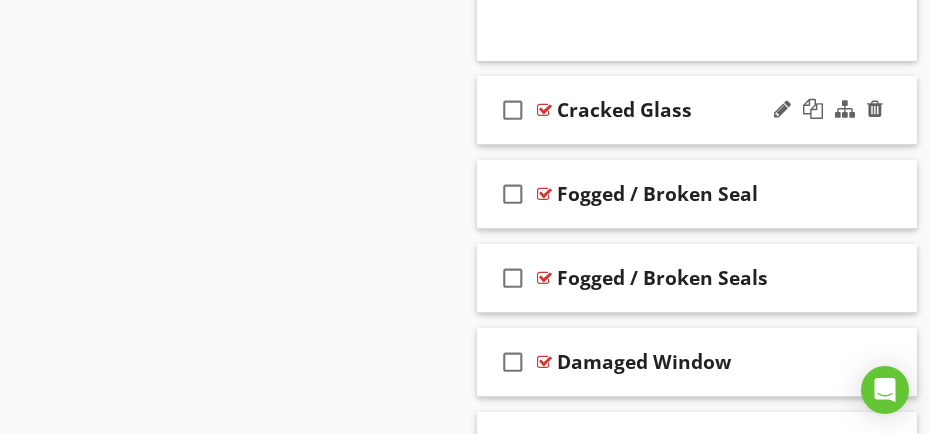 click on "check_box_outline_blank
Cracked Glass" at bounding box center (697, 110) 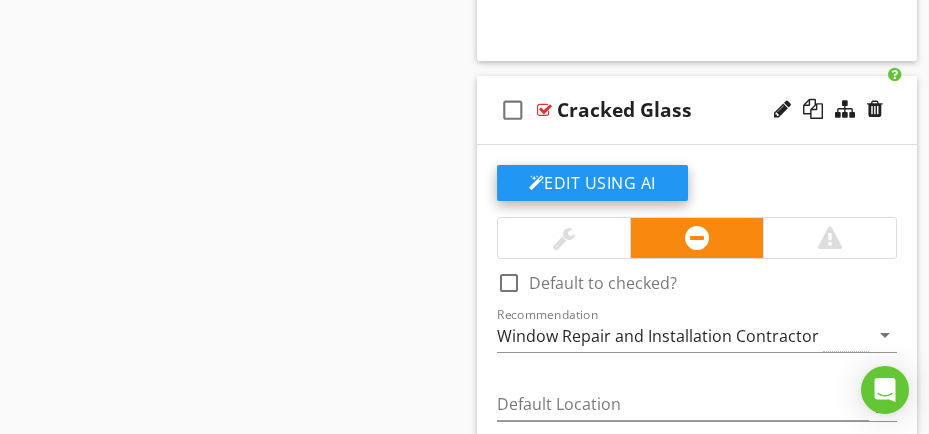 click on "Edit Using AI" at bounding box center (592, -1403) 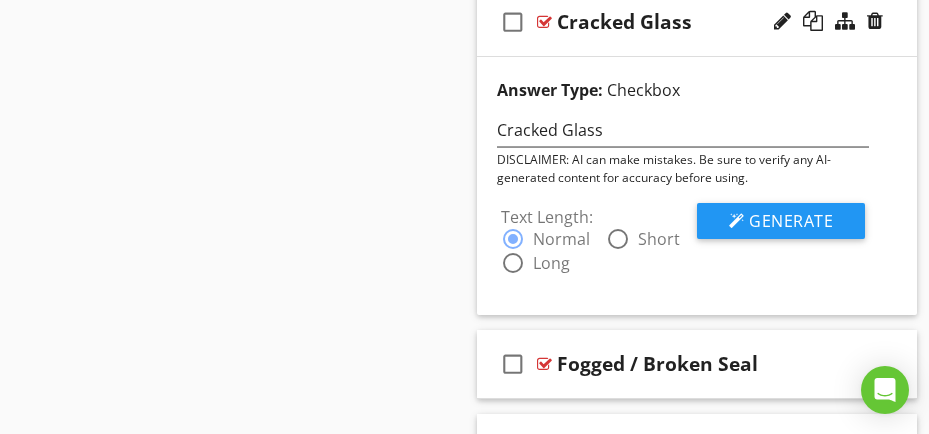 scroll, scrollTop: 3451, scrollLeft: 0, axis: vertical 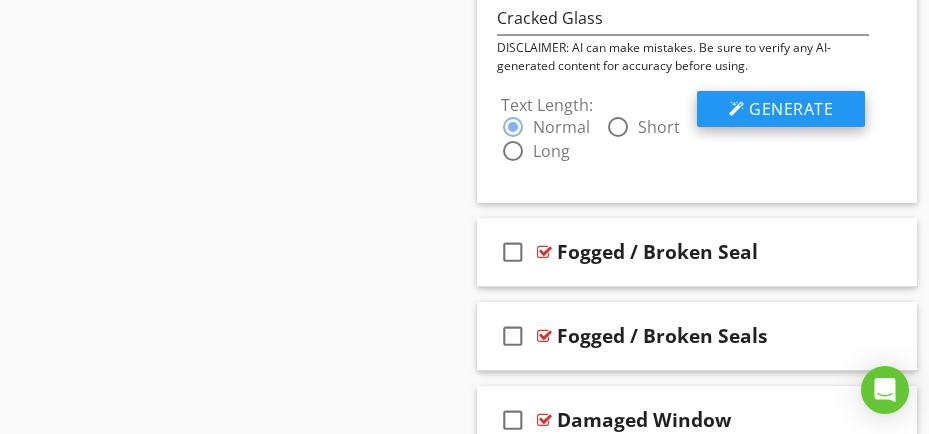 click on "Generate" at bounding box center (791, 109) 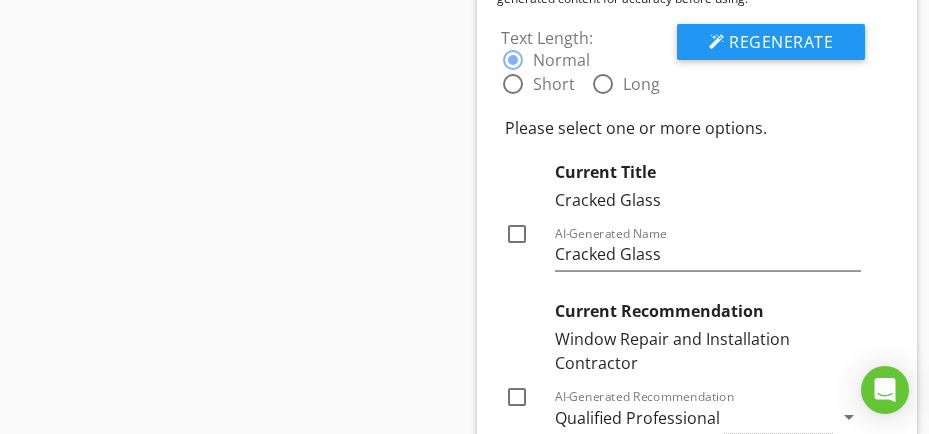 scroll, scrollTop: 3551, scrollLeft: 0, axis: vertical 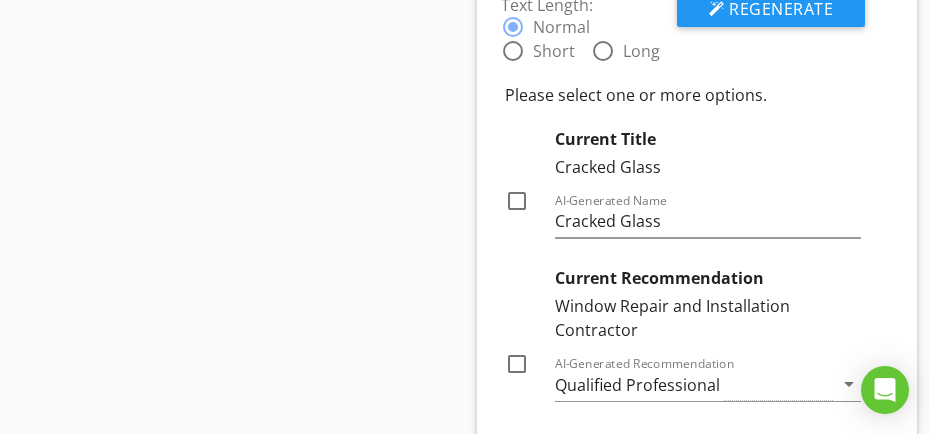 click at bounding box center [517, 201] 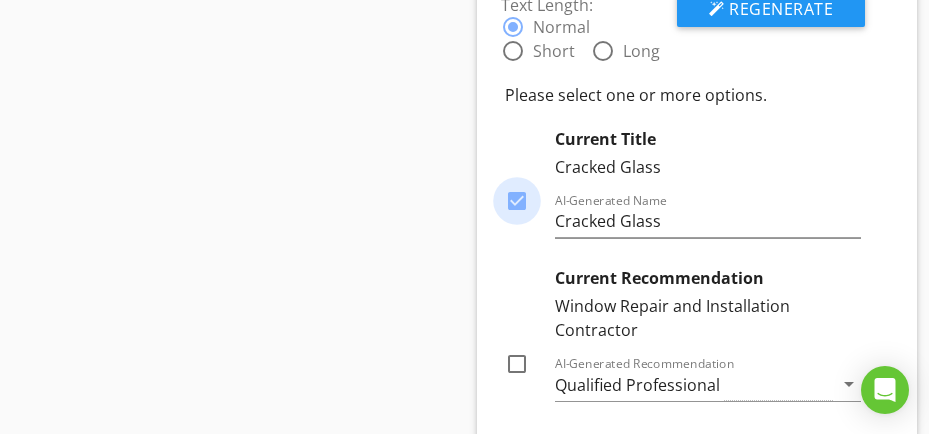 checkbox on "true" 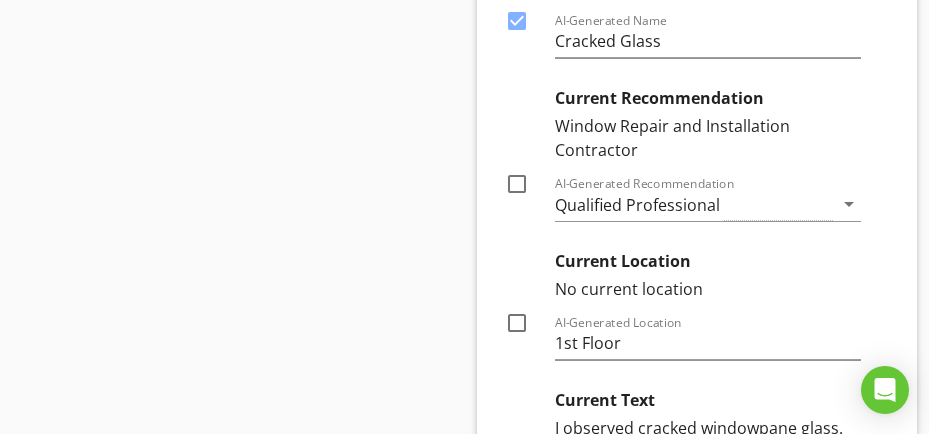 scroll, scrollTop: 3751, scrollLeft: 0, axis: vertical 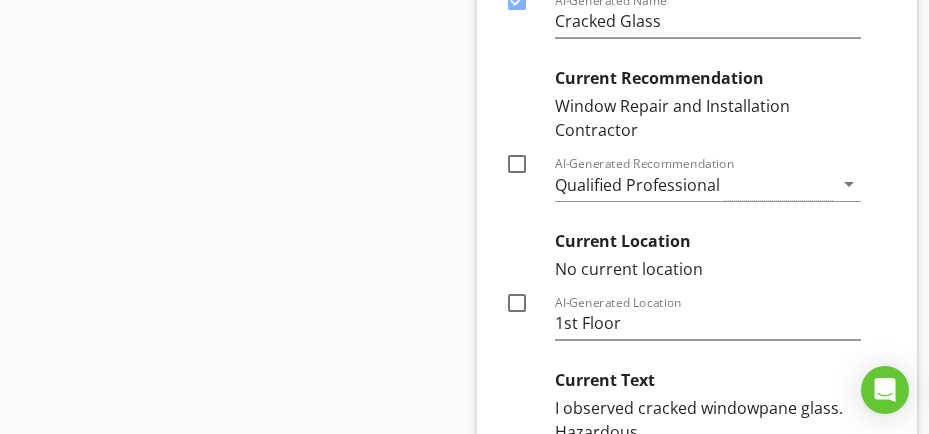 click at bounding box center [517, 164] 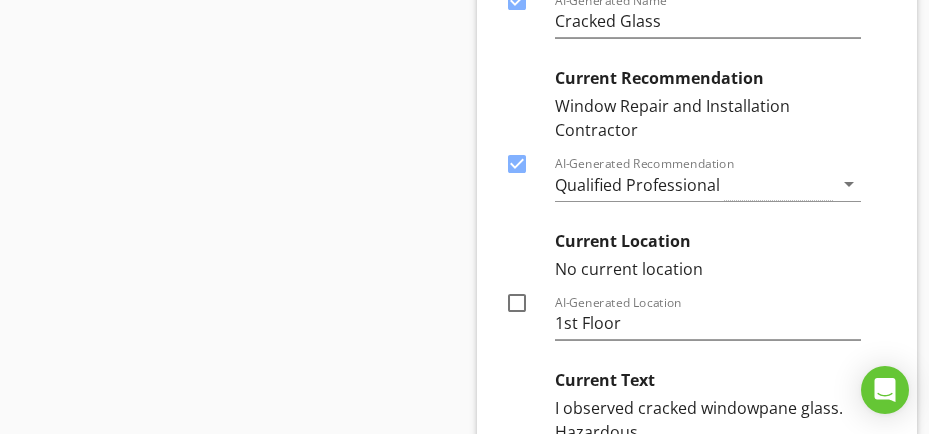 click at bounding box center [517, 303] 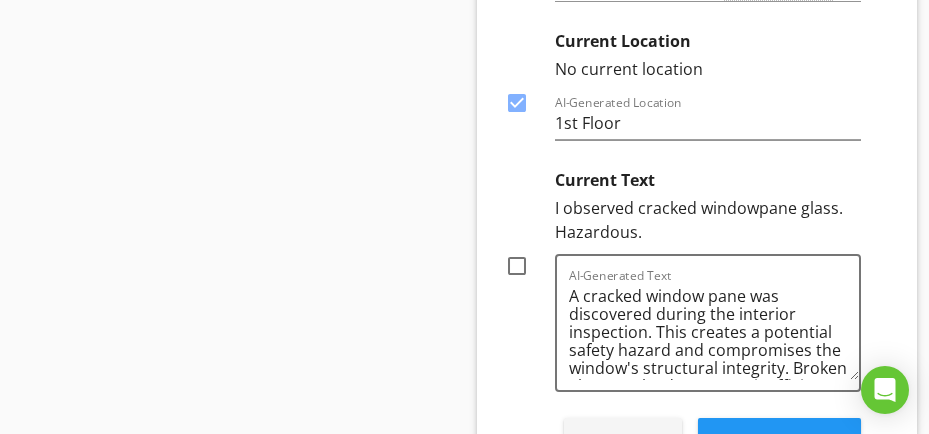 click at bounding box center [517, 266] 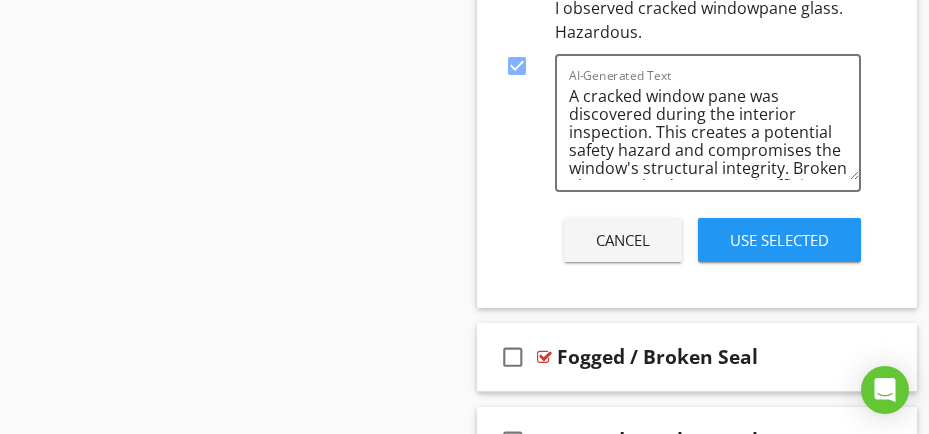 click on "Use Selected" at bounding box center [779, 240] 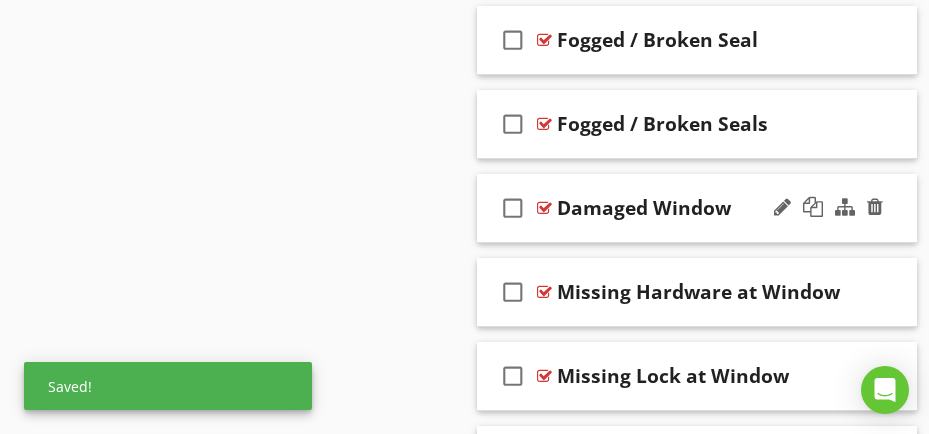 scroll, scrollTop: 3998, scrollLeft: 0, axis: vertical 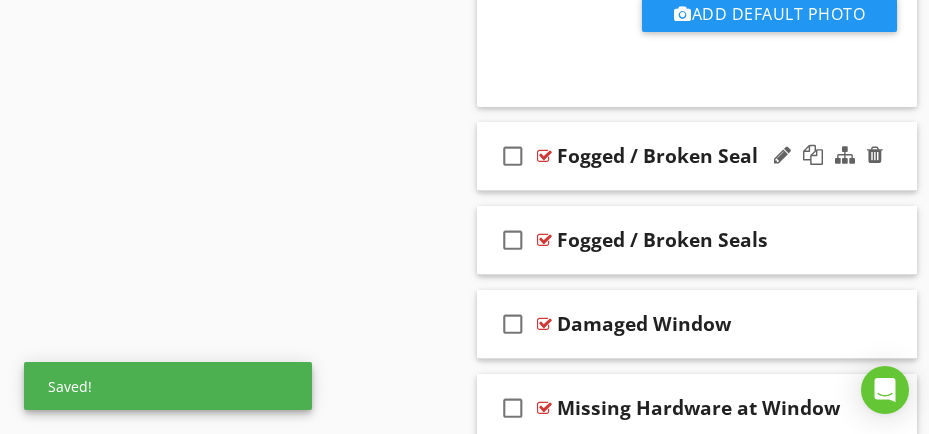 click on "check_box_outline_blank
Fogged / Broken Seal" at bounding box center (697, 156) 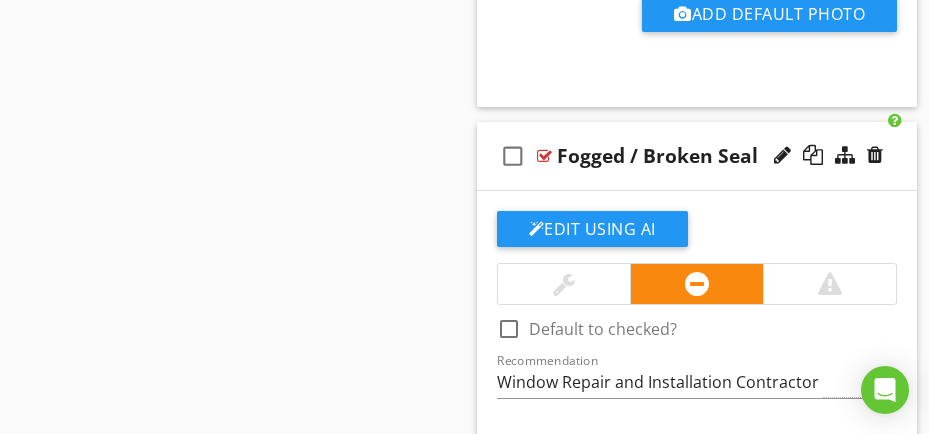 scroll, scrollTop: 4098, scrollLeft: 0, axis: vertical 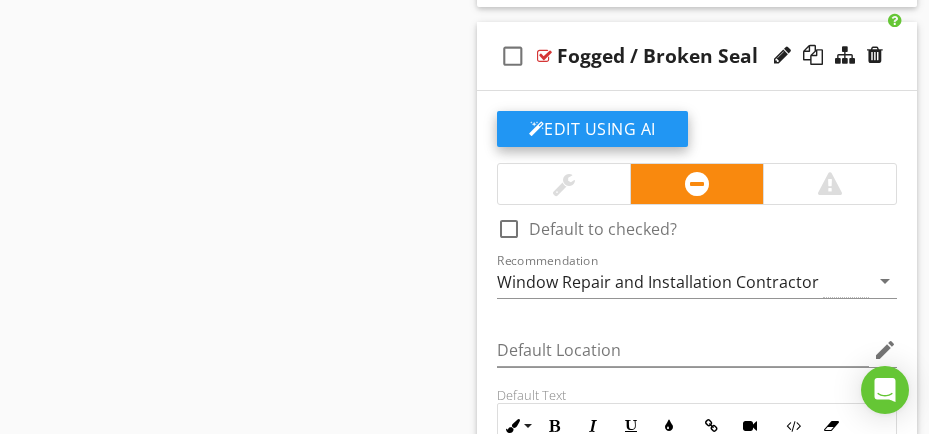 click on "Edit Using AI" at bounding box center (592, -2250) 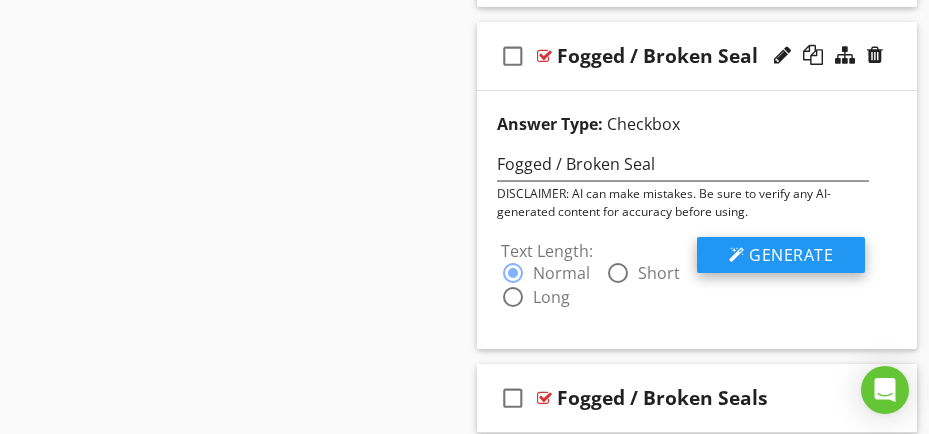 click on "Generate" at bounding box center (791, 255) 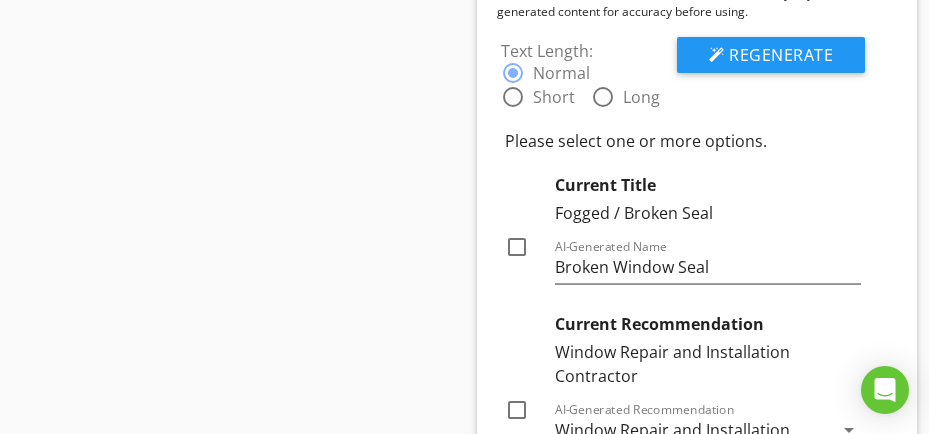 click at bounding box center [517, 247] 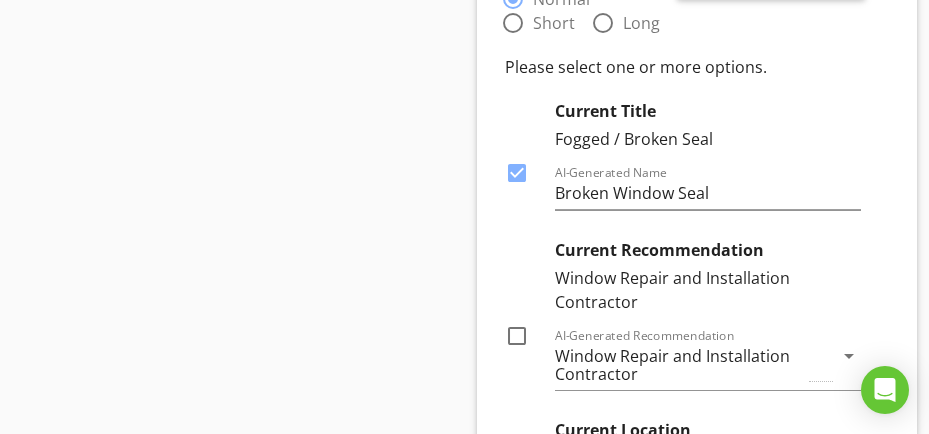 scroll, scrollTop: 4498, scrollLeft: 0, axis: vertical 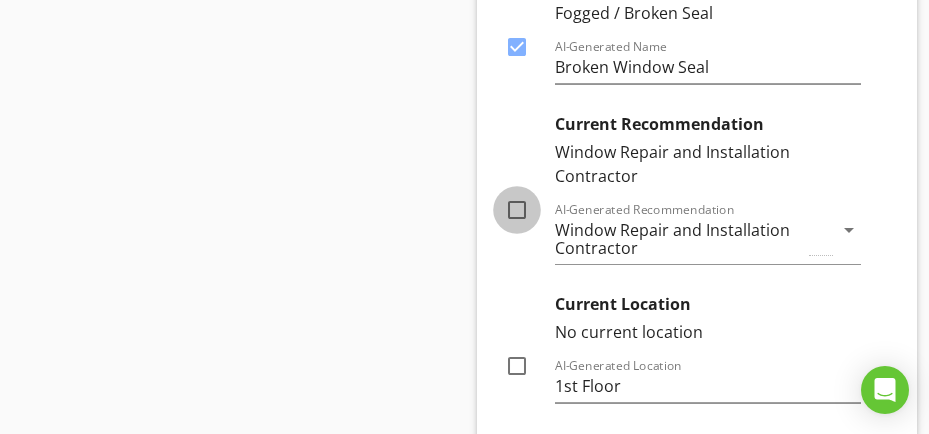click at bounding box center (517, 210) 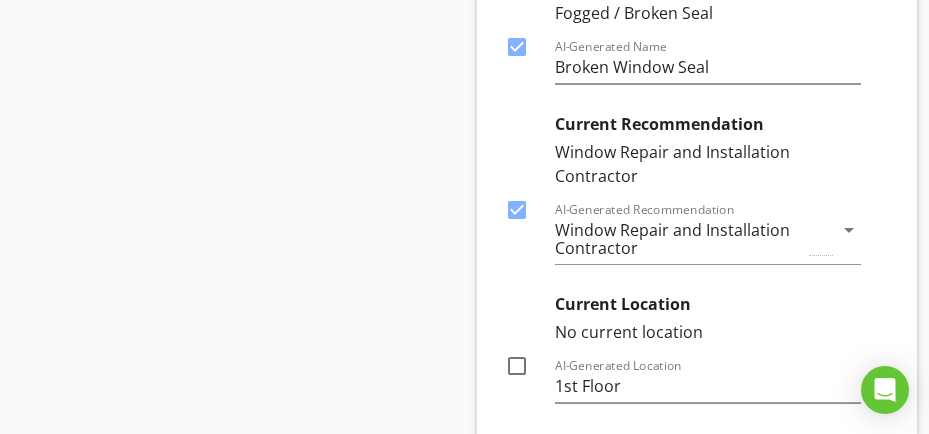 click on "Current Location   No current location     check_box_outline_blank   AI-Generated Location 1st Floor" at bounding box center (683, 343) 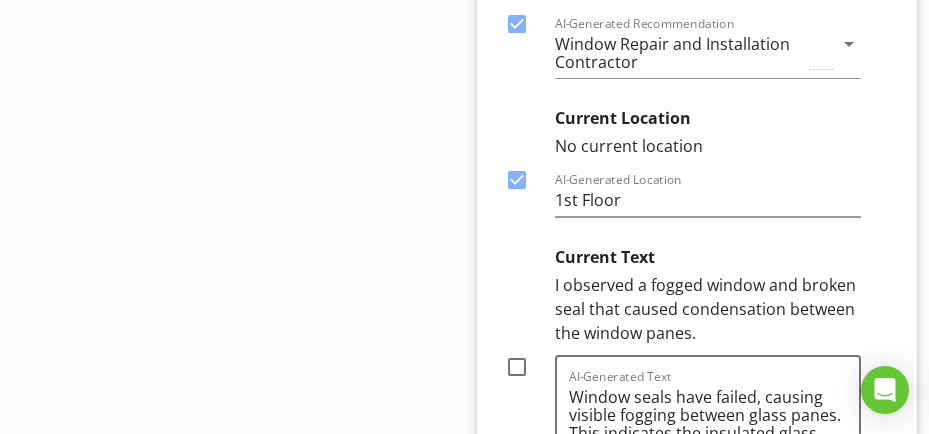 scroll, scrollTop: 4698, scrollLeft: 0, axis: vertical 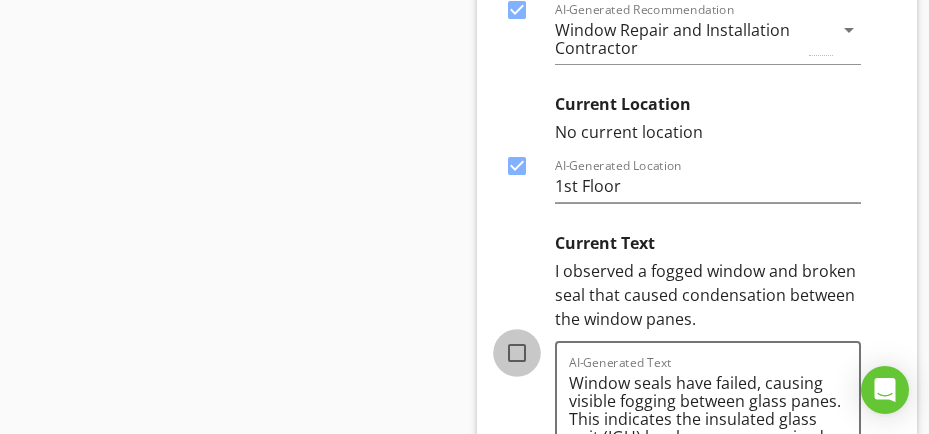 click at bounding box center (517, 353) 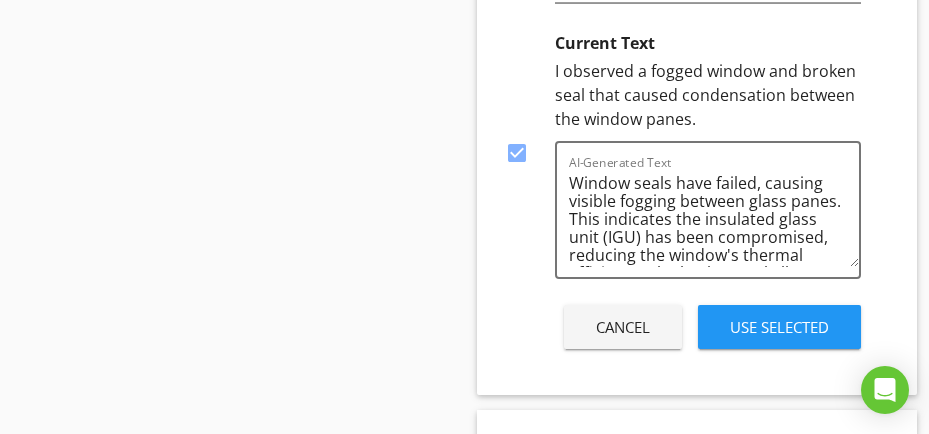 click on "Use Selected" at bounding box center [779, 327] 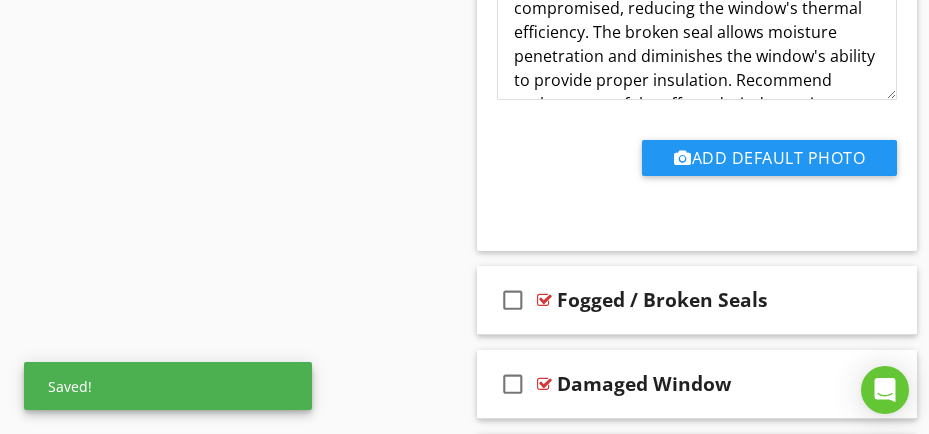 scroll, scrollTop: 4645, scrollLeft: 0, axis: vertical 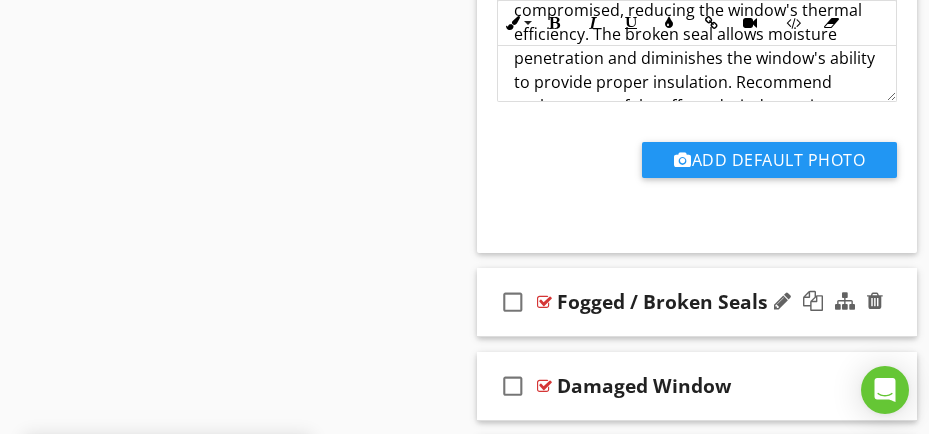 click on "check_box_outline_blank
Fogged / Broken Seals" at bounding box center [697, 302] 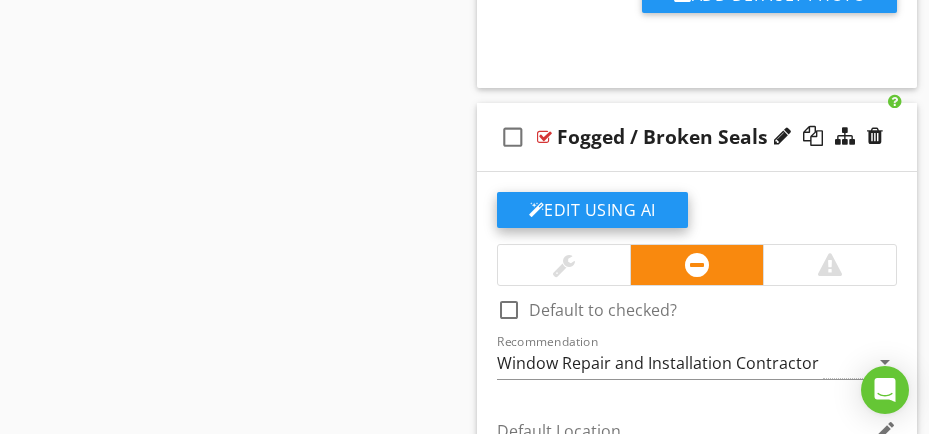 scroll, scrollTop: 4845, scrollLeft: 0, axis: vertical 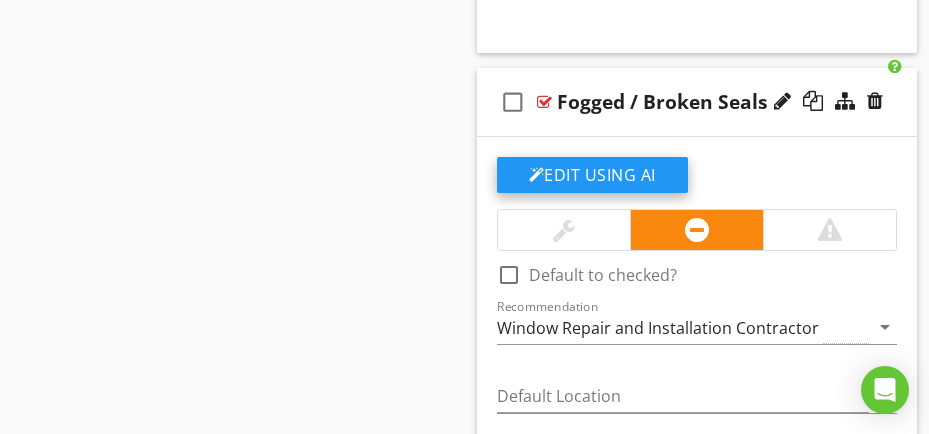 click on "Edit Using AI" at bounding box center [592, -2997] 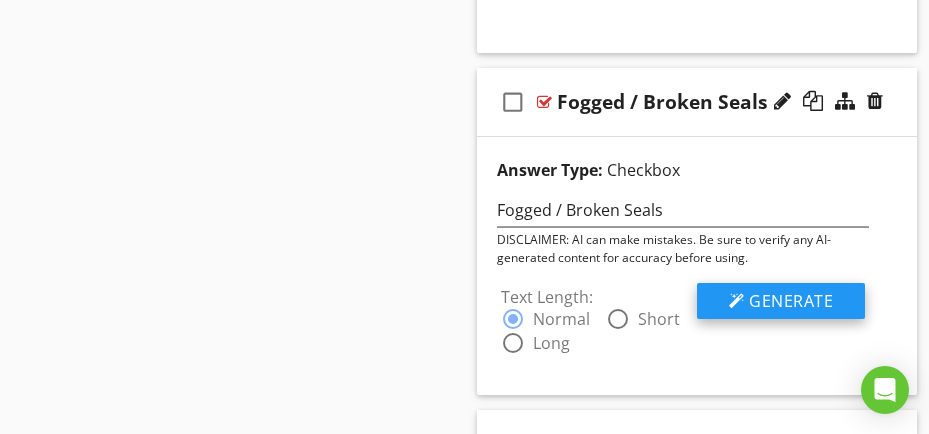 click on "Generate" at bounding box center [781, 301] 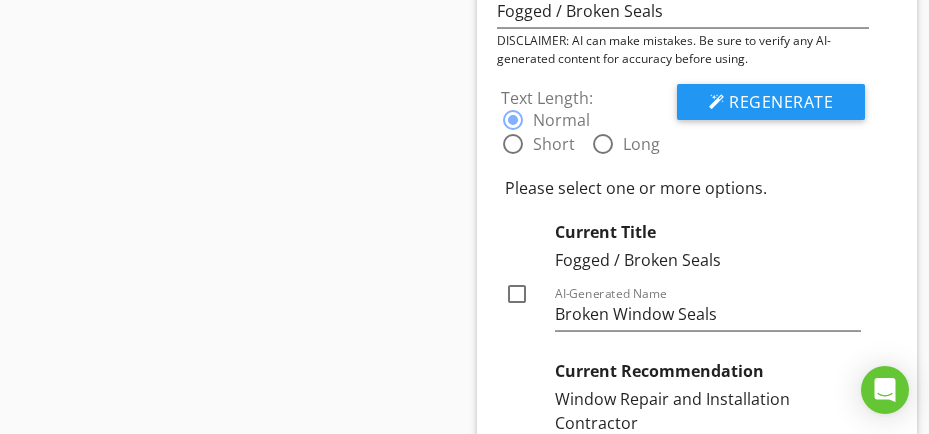scroll, scrollTop: 5045, scrollLeft: 0, axis: vertical 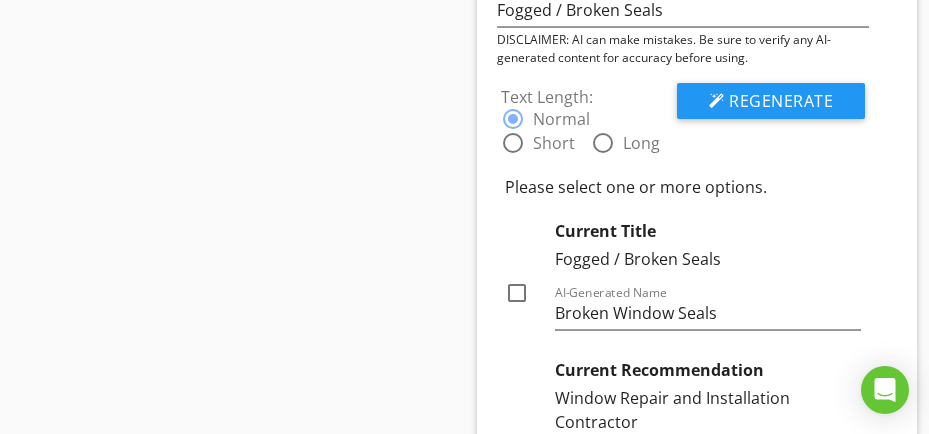 click at bounding box center [517, 293] 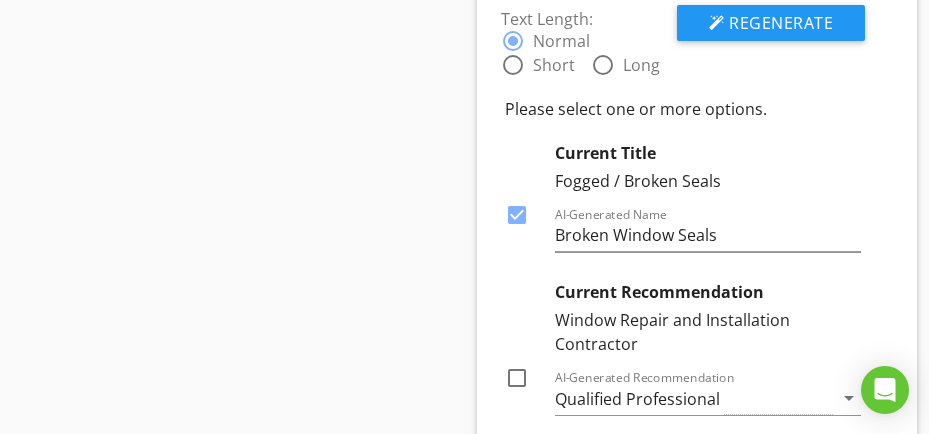 scroll, scrollTop: 5245, scrollLeft: 0, axis: vertical 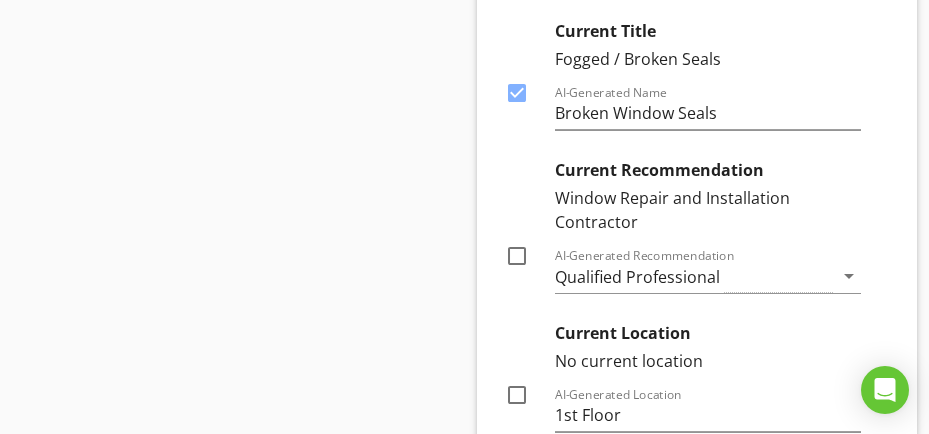 click at bounding box center [517, 256] 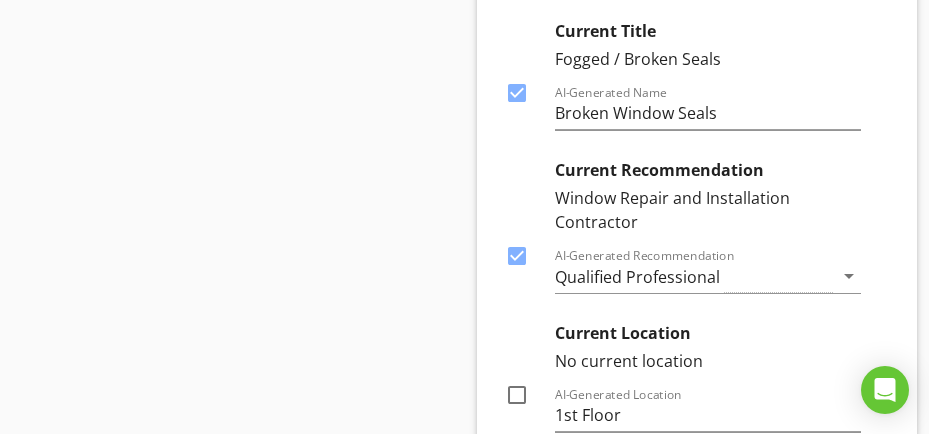 click at bounding box center (517, 395) 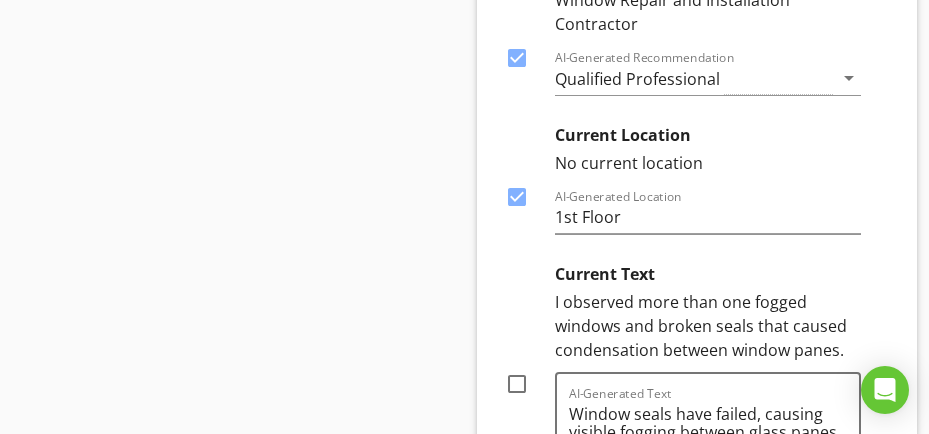 scroll, scrollTop: 5445, scrollLeft: 0, axis: vertical 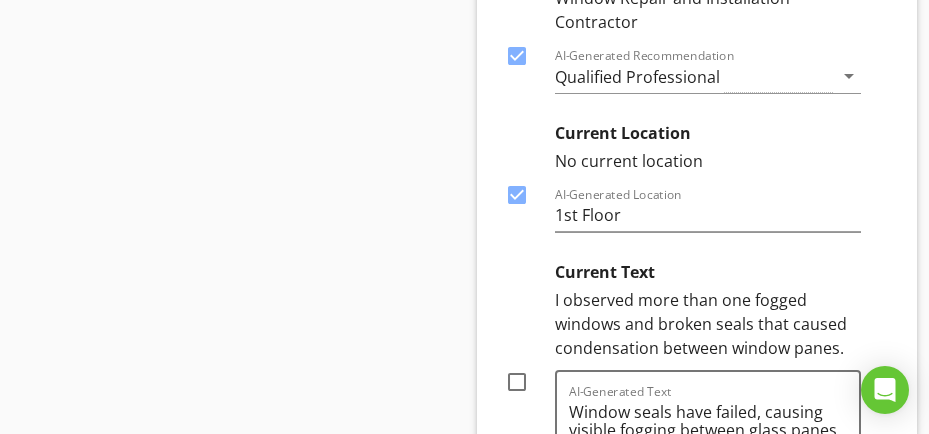 click at bounding box center [517, 382] 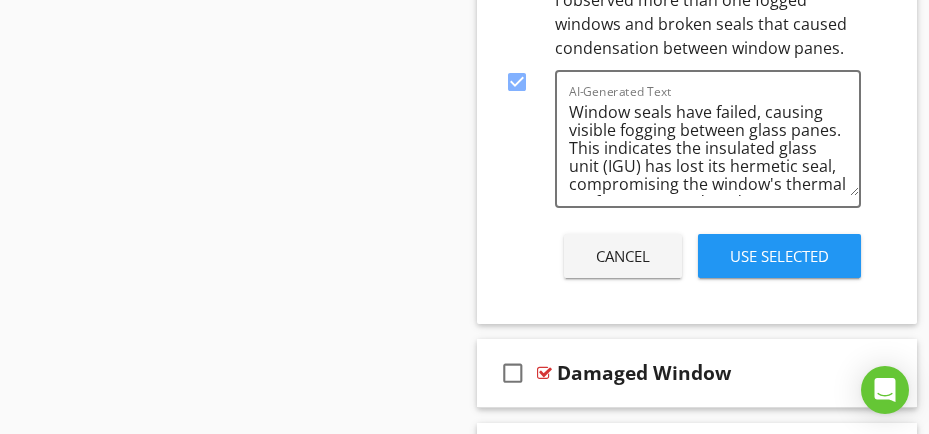 click on "Use Selected" at bounding box center [779, 256] 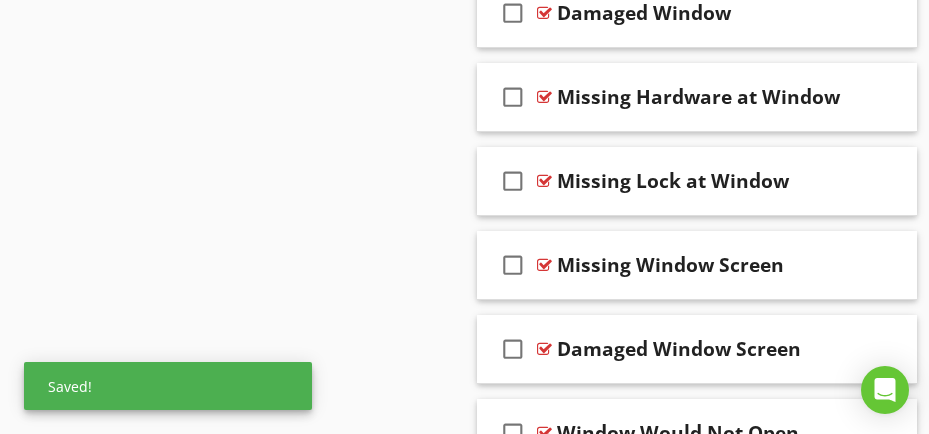scroll, scrollTop: 5573, scrollLeft: 0, axis: vertical 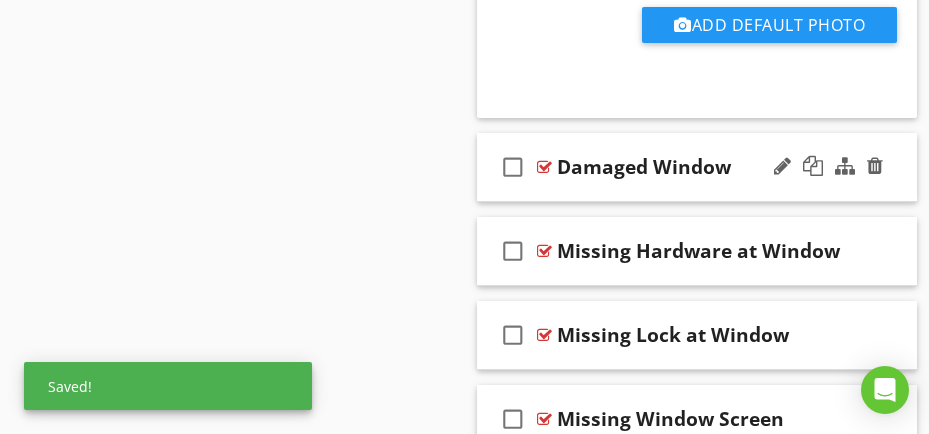 click on "check_box_outline_blank
Damaged Window" at bounding box center (697, 167) 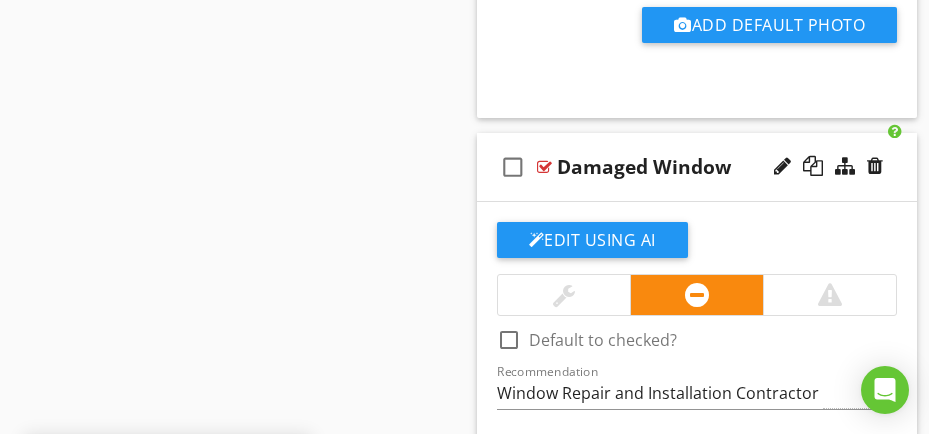 scroll, scrollTop: 5673, scrollLeft: 0, axis: vertical 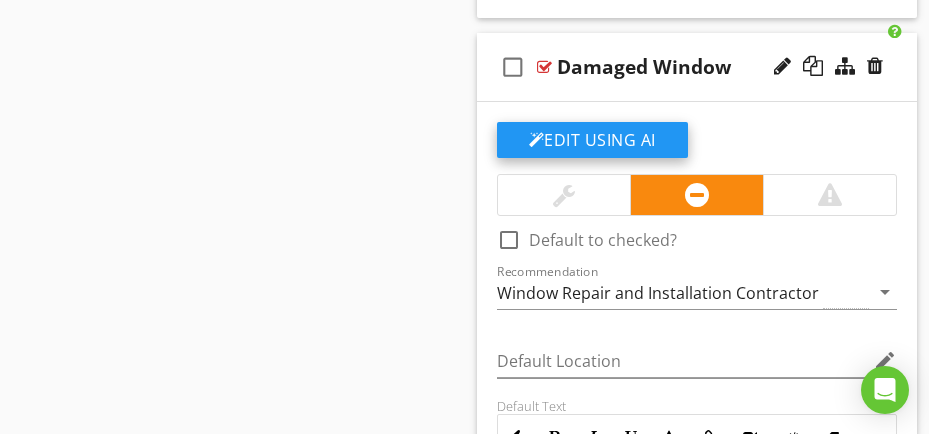 click on "Edit Using AI" at bounding box center [592, -3825] 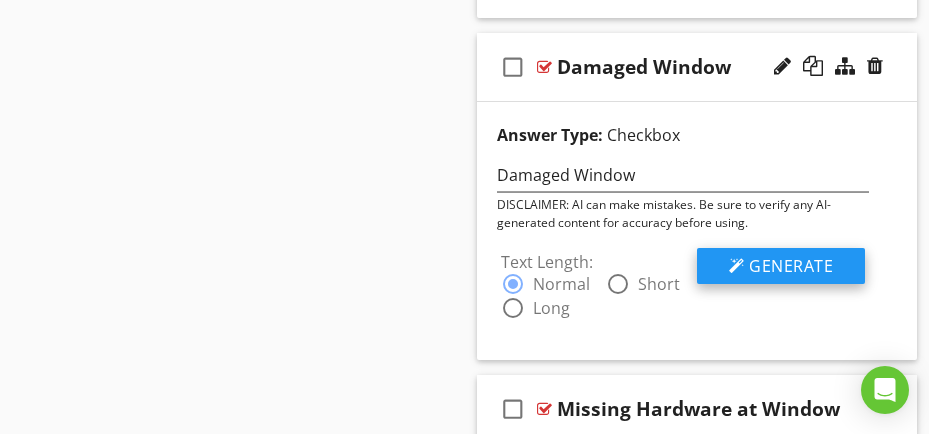 click on "Generate" at bounding box center [791, 266] 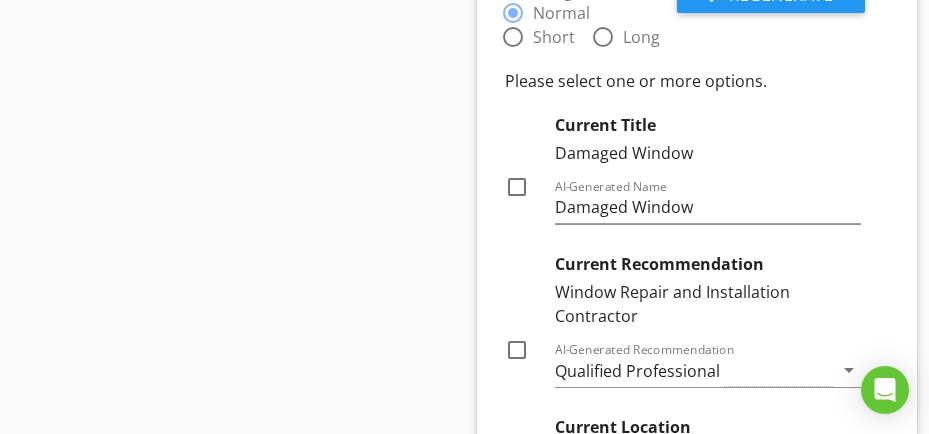 scroll, scrollTop: 5973, scrollLeft: 0, axis: vertical 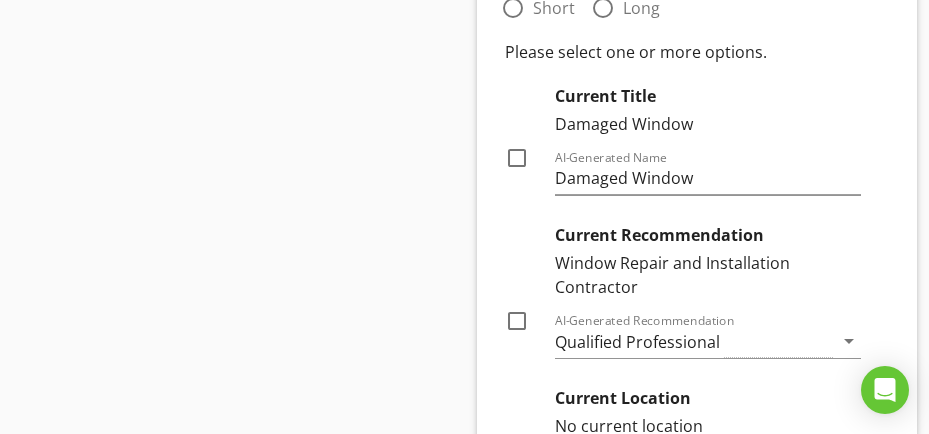 click at bounding box center (517, 158) 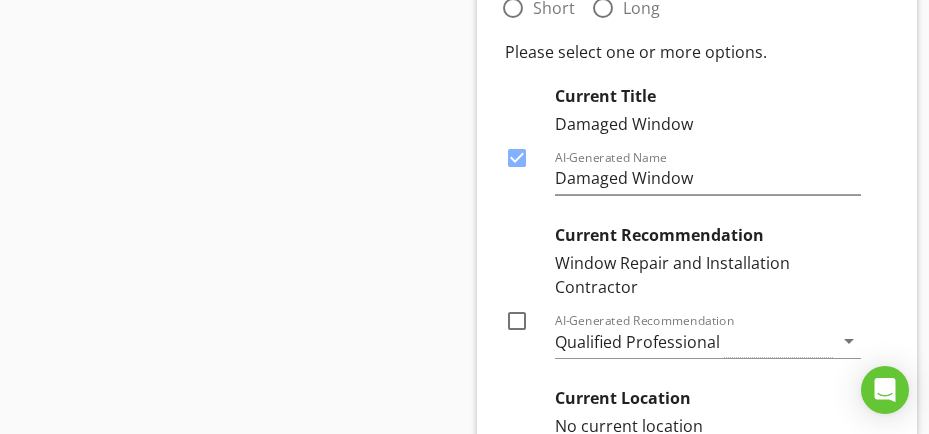 click at bounding box center [517, 321] 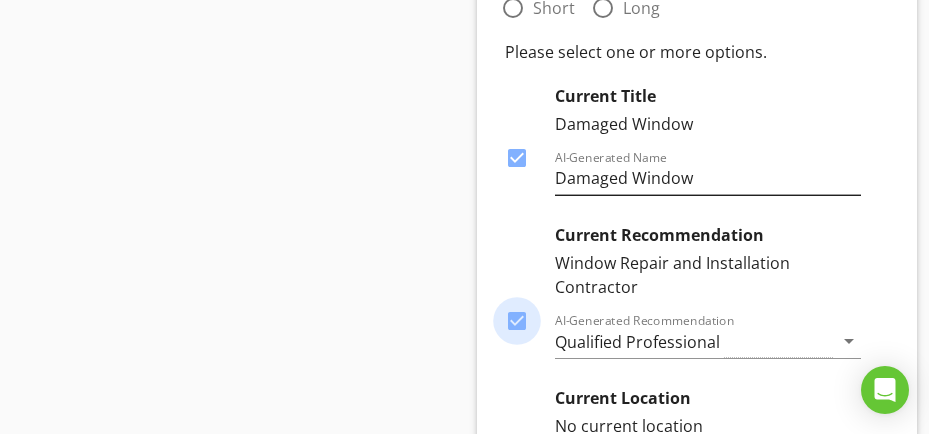 scroll, scrollTop: 6173, scrollLeft: 0, axis: vertical 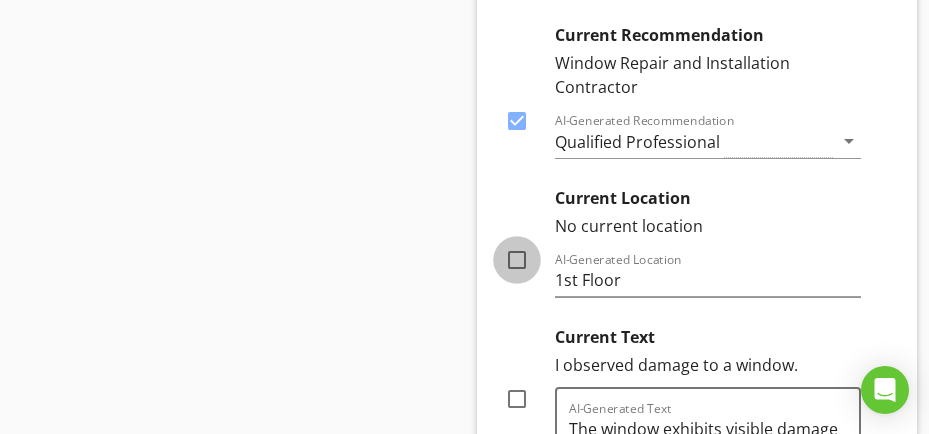 click at bounding box center [517, 260] 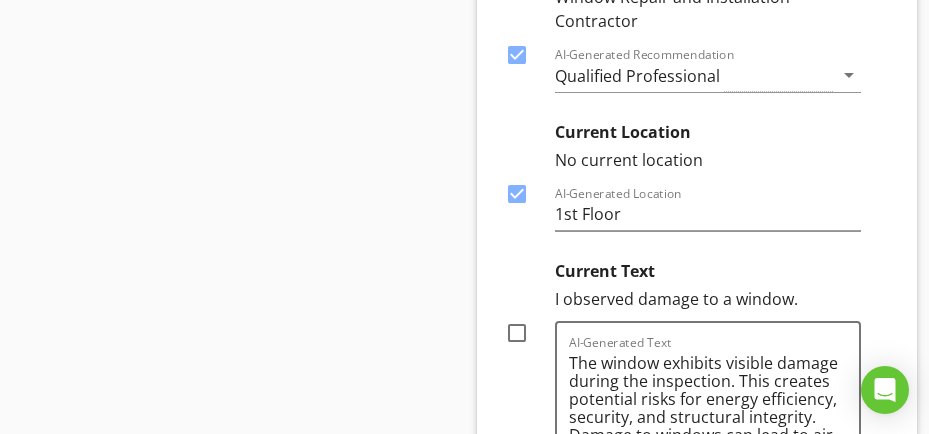 scroll, scrollTop: 6273, scrollLeft: 0, axis: vertical 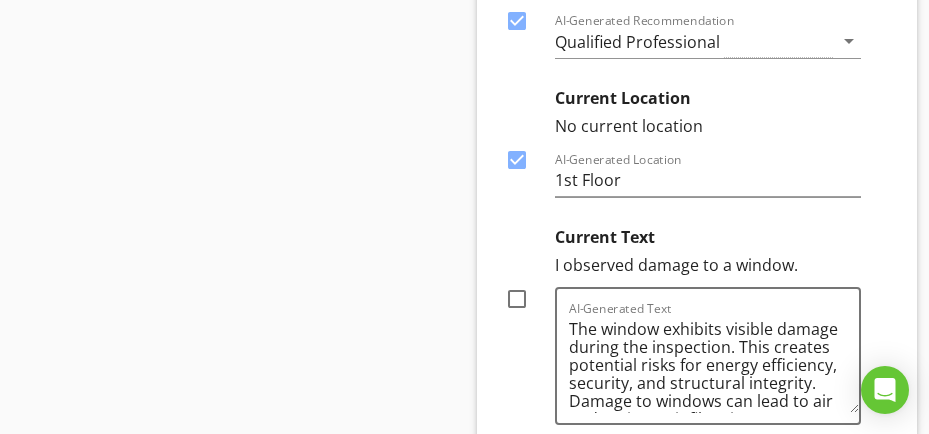 click at bounding box center (517, 299) 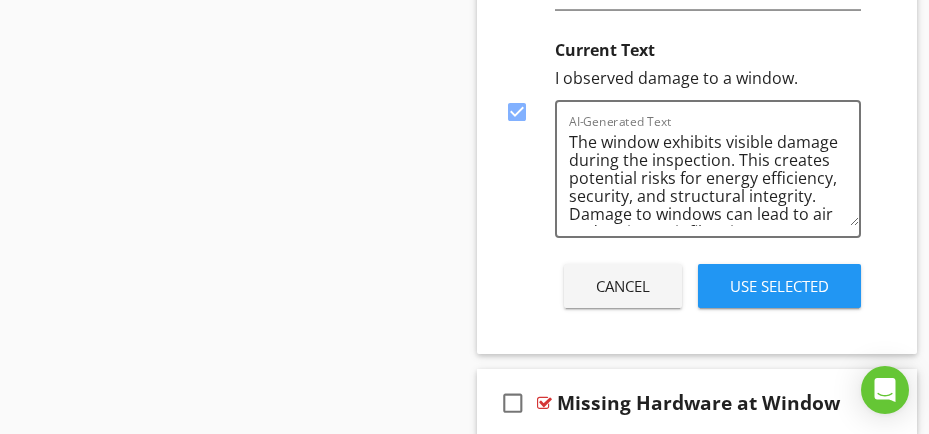 scroll, scrollTop: 6473, scrollLeft: 0, axis: vertical 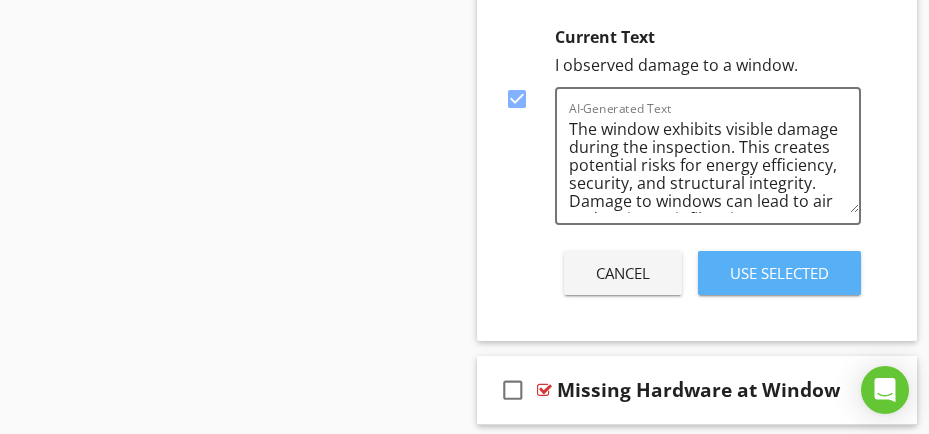 click on "Use Selected" at bounding box center [779, 273] 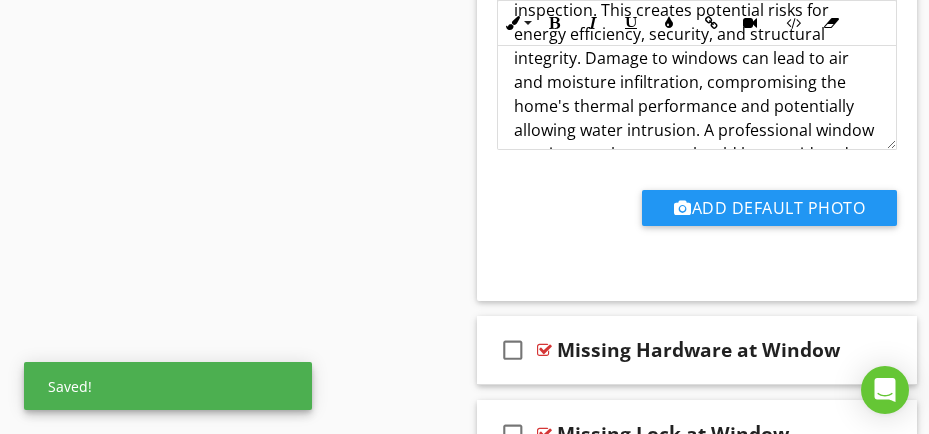 scroll, scrollTop: 6182, scrollLeft: 0, axis: vertical 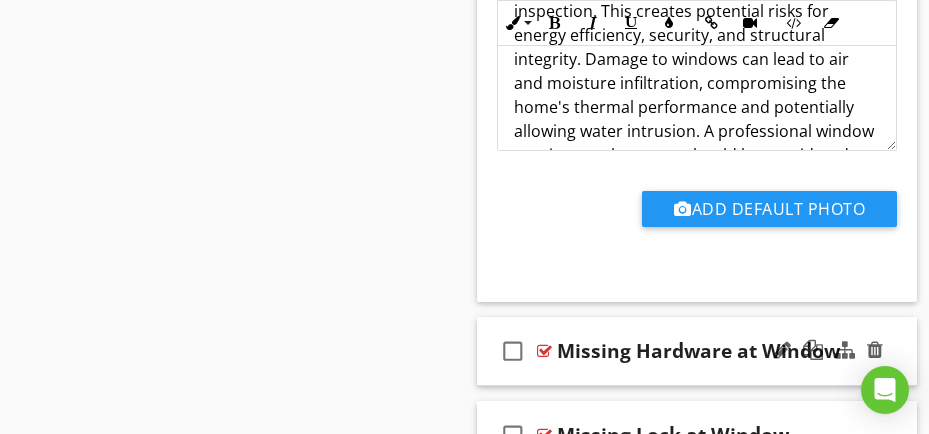 click on "check_box_outline_blank
Missing Hardware at Window" at bounding box center [697, 351] 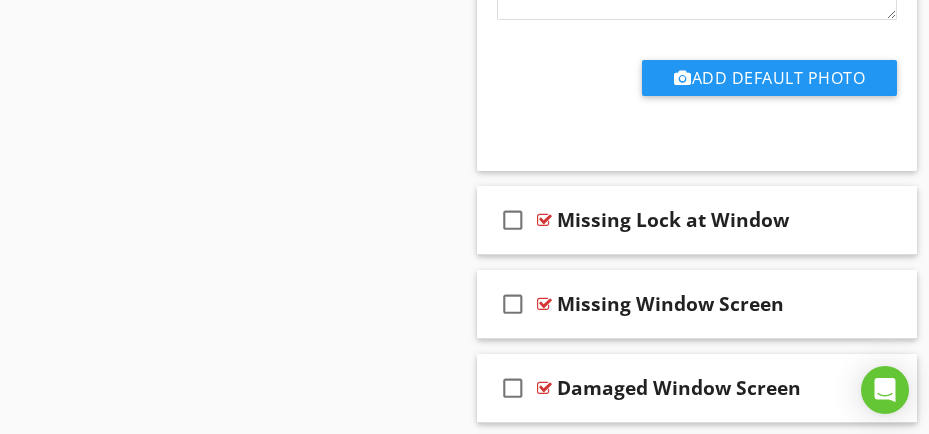 scroll, scrollTop: 7182, scrollLeft: 0, axis: vertical 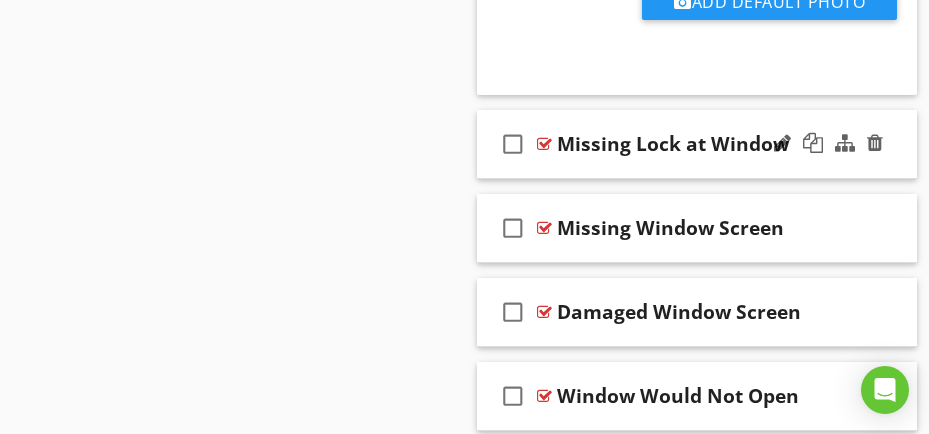click on "Missing Lock at Window" at bounding box center (673, 144) 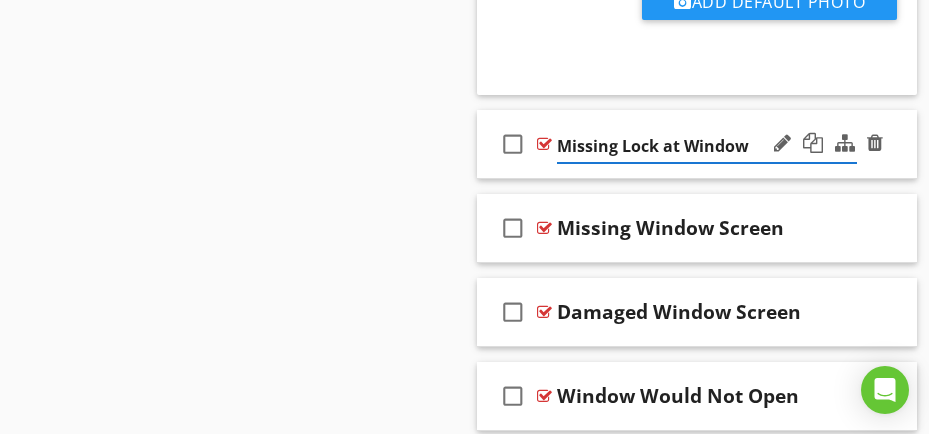 click on "check_box_outline_blank         Missing Lock at Window" at bounding box center [697, 144] 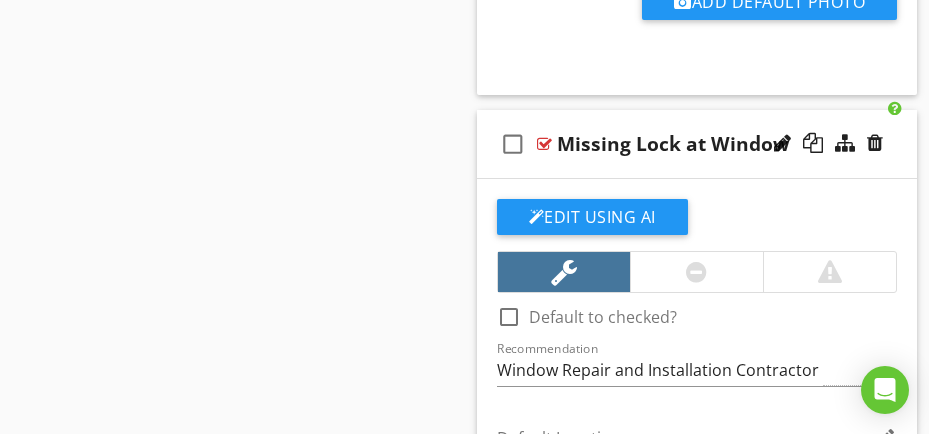 scroll, scrollTop: 7282, scrollLeft: 0, axis: vertical 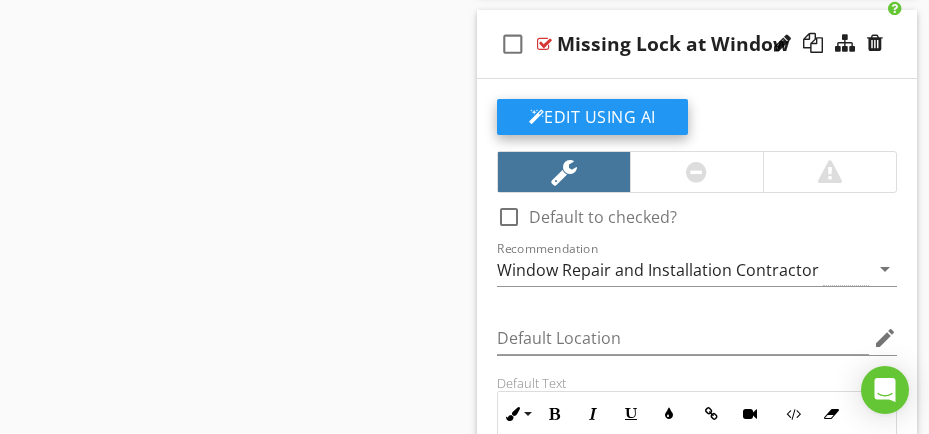 click on "Edit Using AI" at bounding box center (592, -5434) 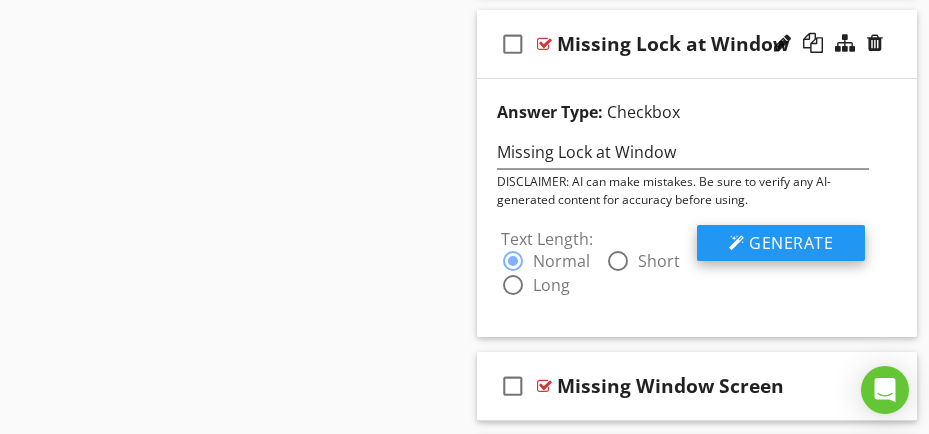 click on "Generate" at bounding box center [791, 243] 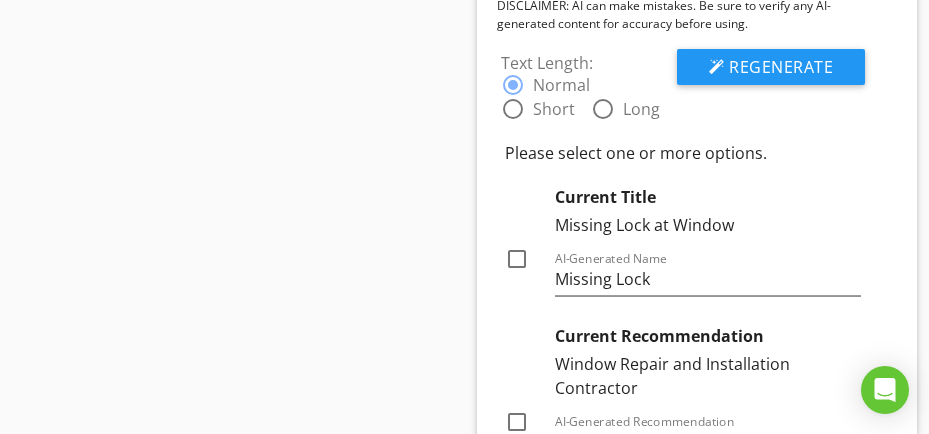 scroll, scrollTop: 7482, scrollLeft: 0, axis: vertical 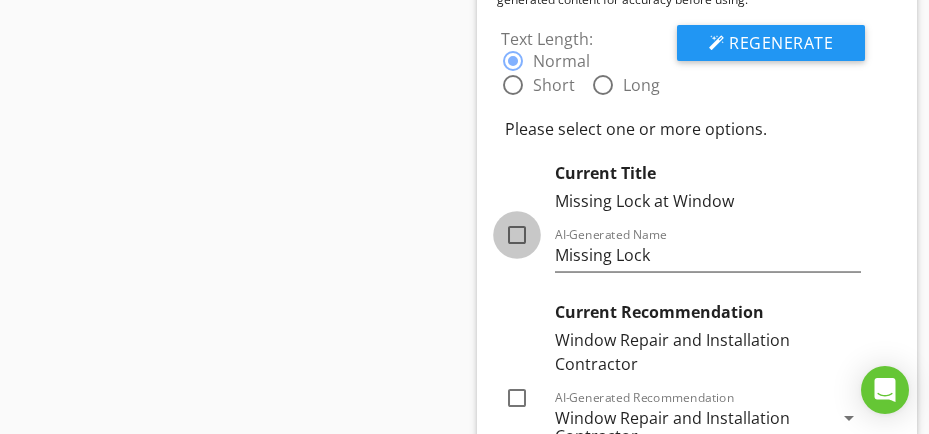click at bounding box center (517, 235) 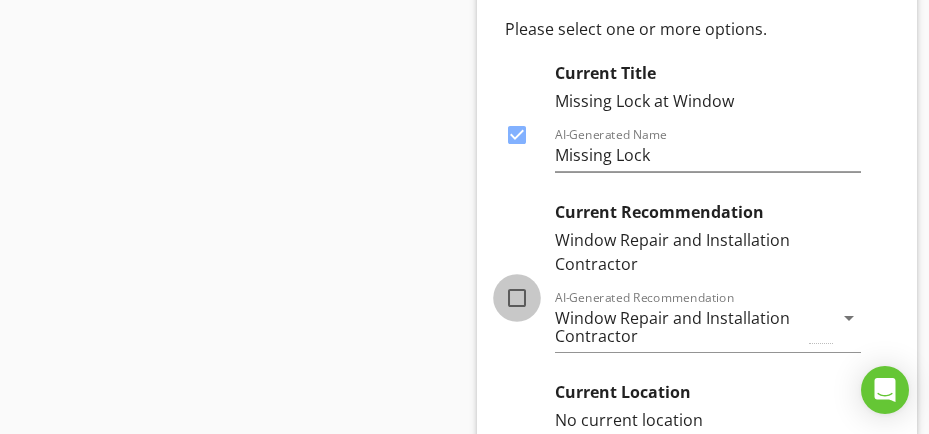 click at bounding box center (517, 298) 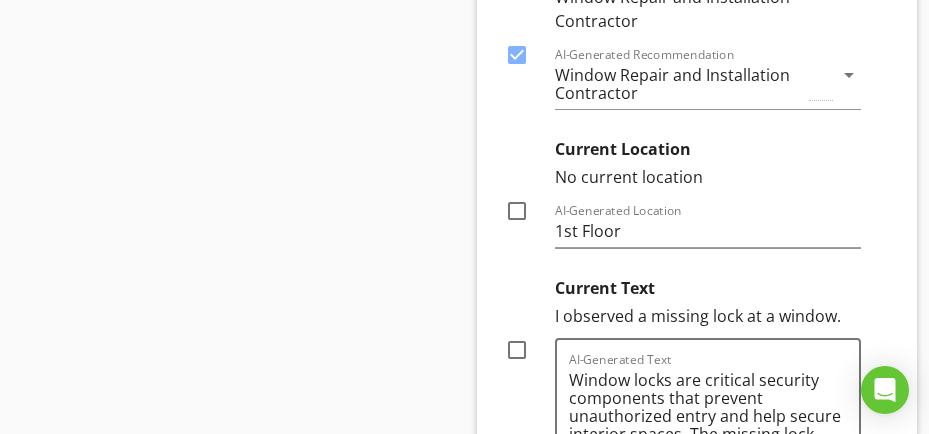 scroll, scrollTop: 7882, scrollLeft: 0, axis: vertical 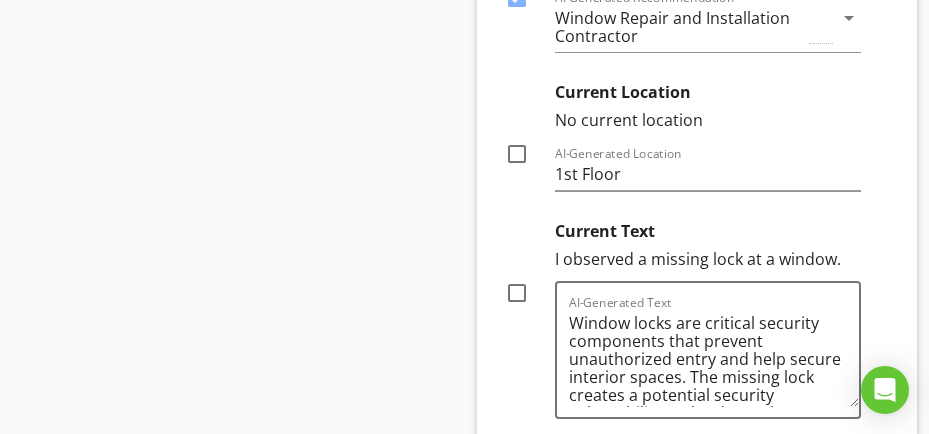 click at bounding box center [517, 154] 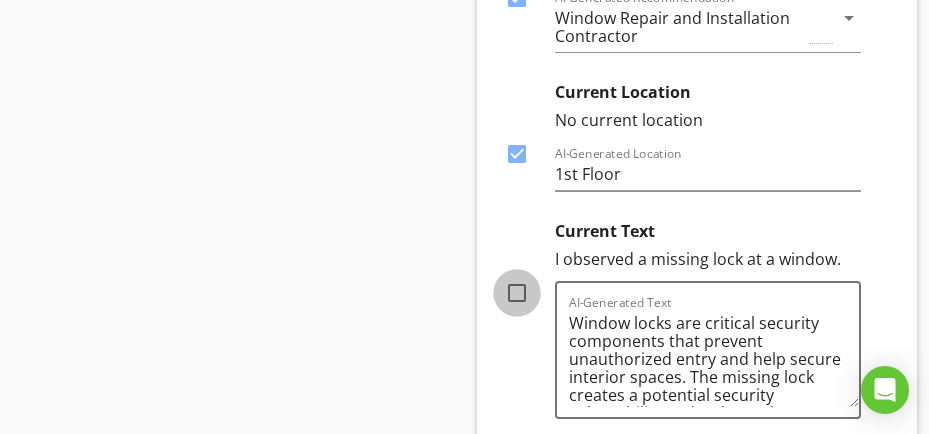 click at bounding box center (517, 293) 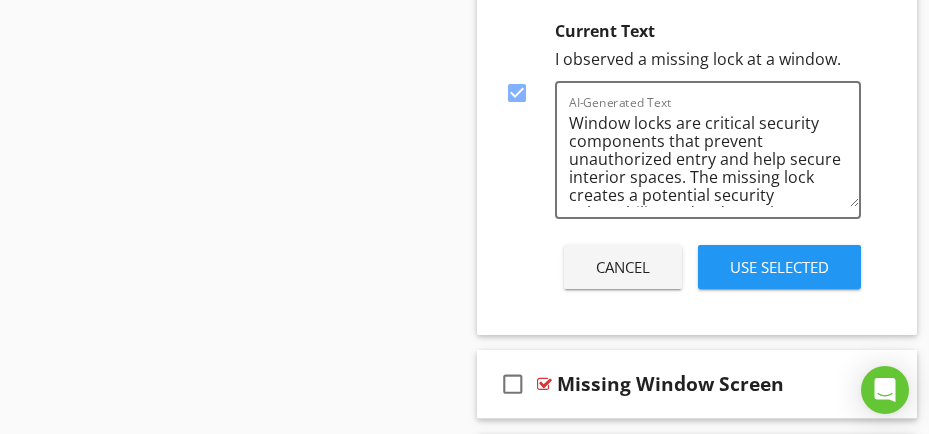 click on "Use Selected" at bounding box center [779, 267] 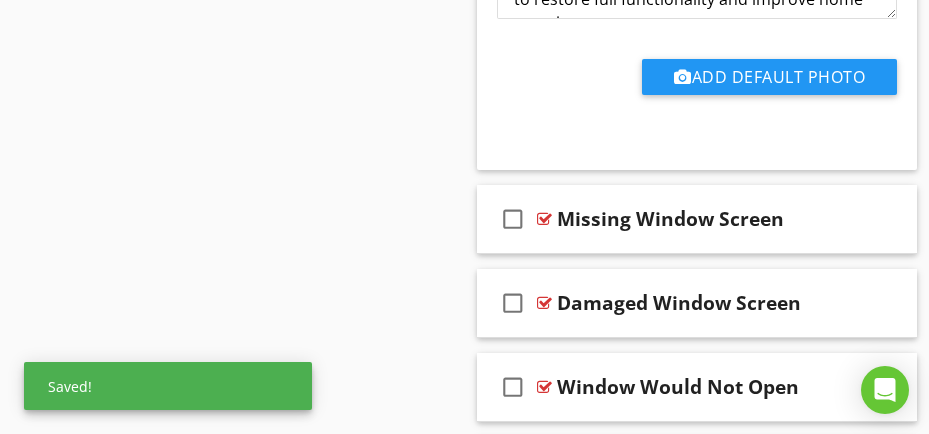 scroll, scrollTop: 8000, scrollLeft: 0, axis: vertical 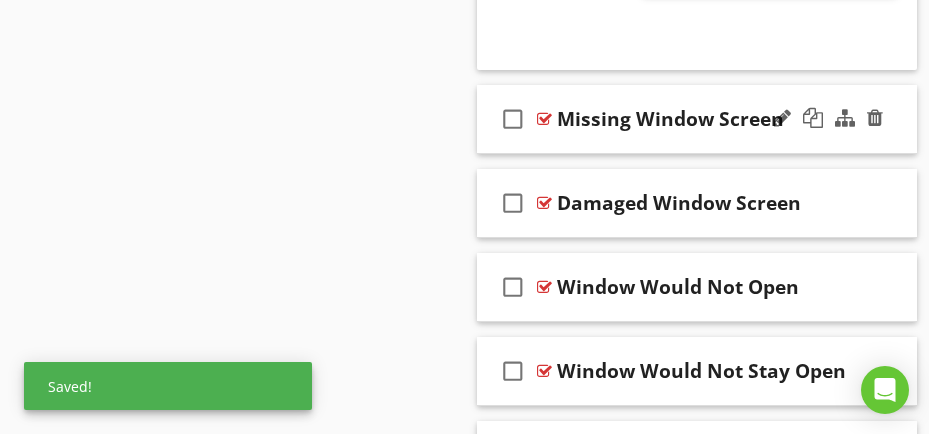 click on "check_box_outline_blank
Missing Window Screen" at bounding box center (697, 119) 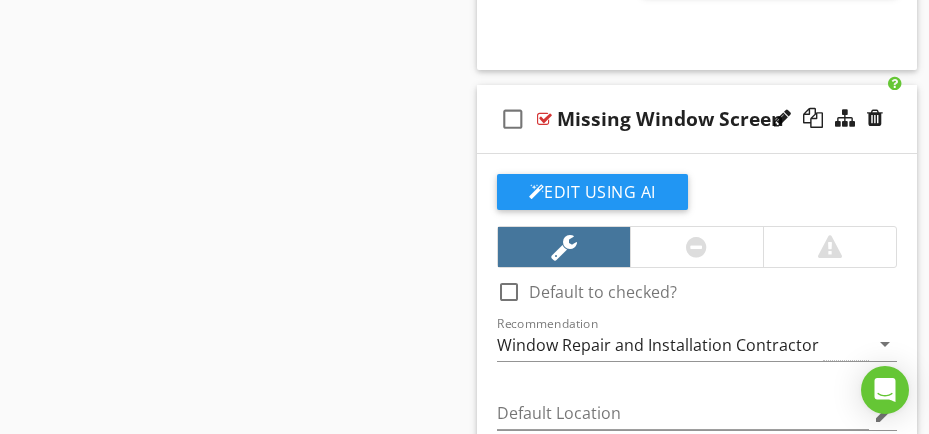 scroll, scrollTop: 8100, scrollLeft: 0, axis: vertical 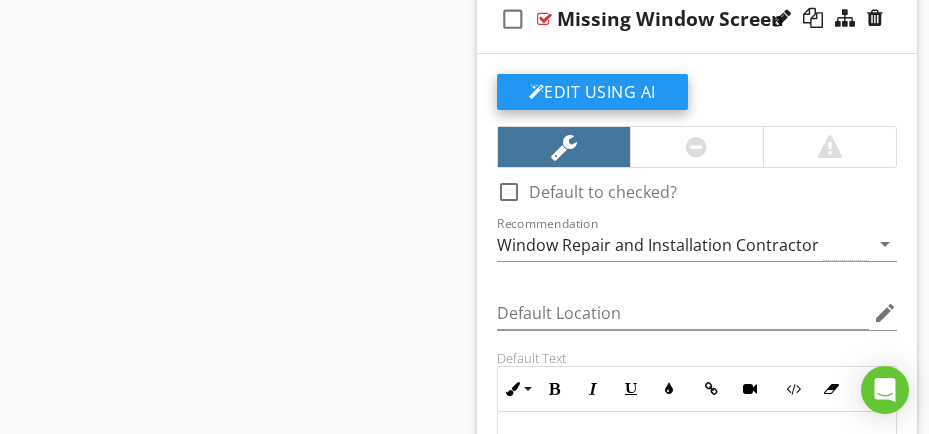 click on "Edit Using AI" at bounding box center (592, -6252) 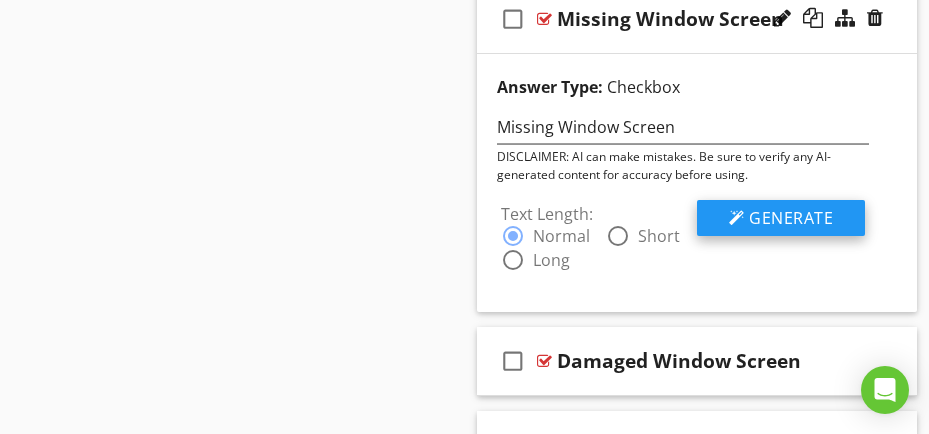 click on "Generate" at bounding box center (791, 218) 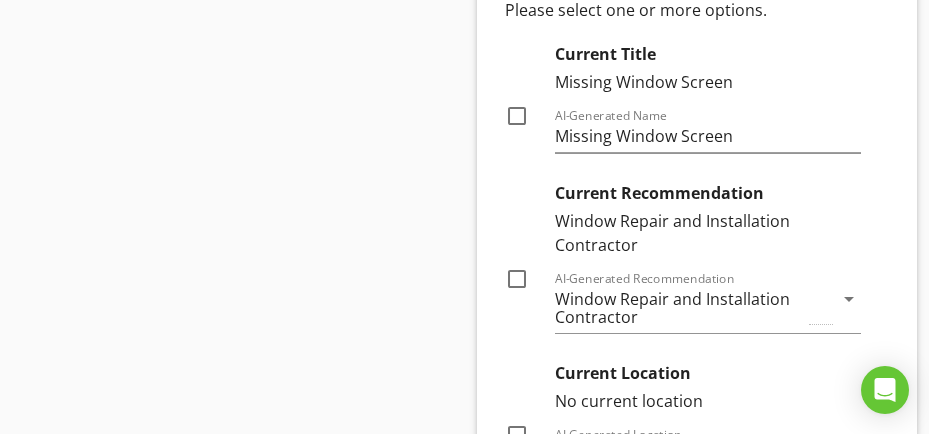 scroll, scrollTop: 8400, scrollLeft: 0, axis: vertical 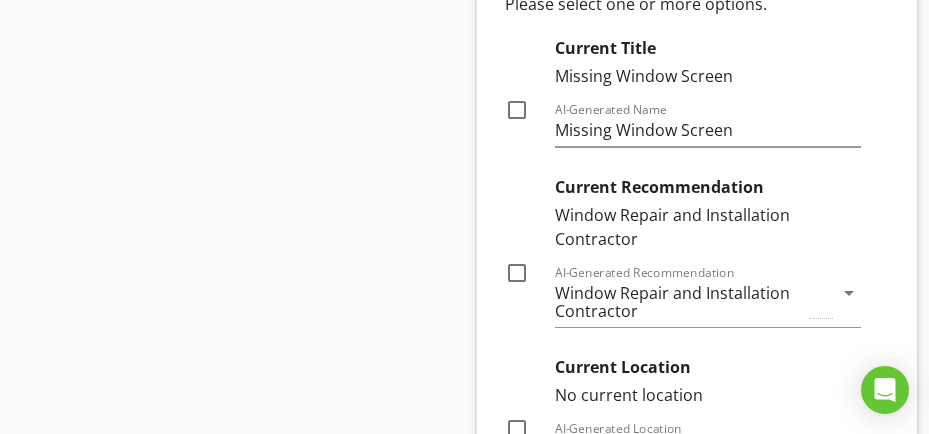 click at bounding box center (517, 110) 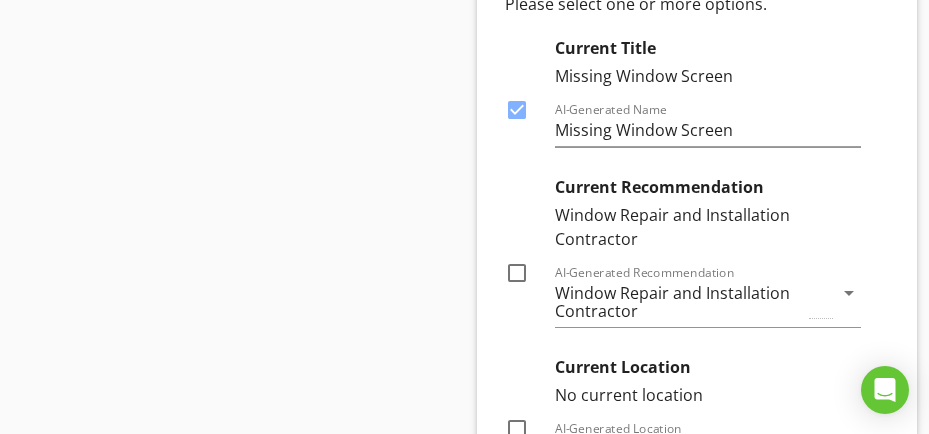 click at bounding box center (517, 273) 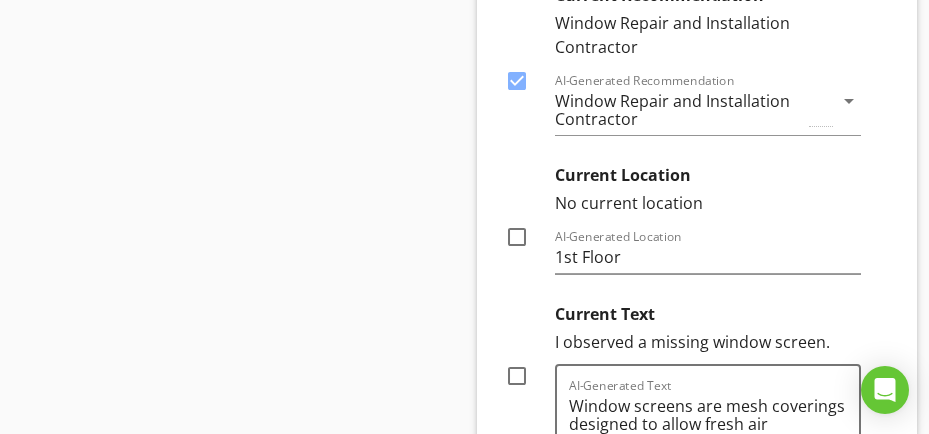 scroll, scrollTop: 8600, scrollLeft: 0, axis: vertical 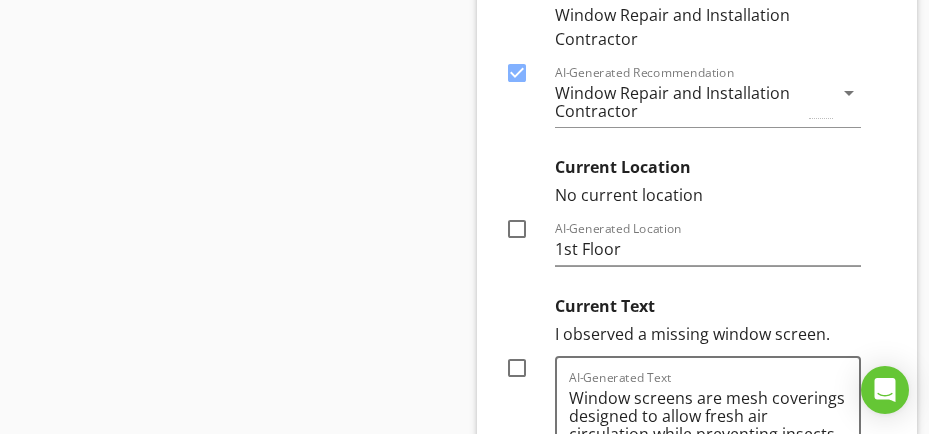 click at bounding box center [517, 229] 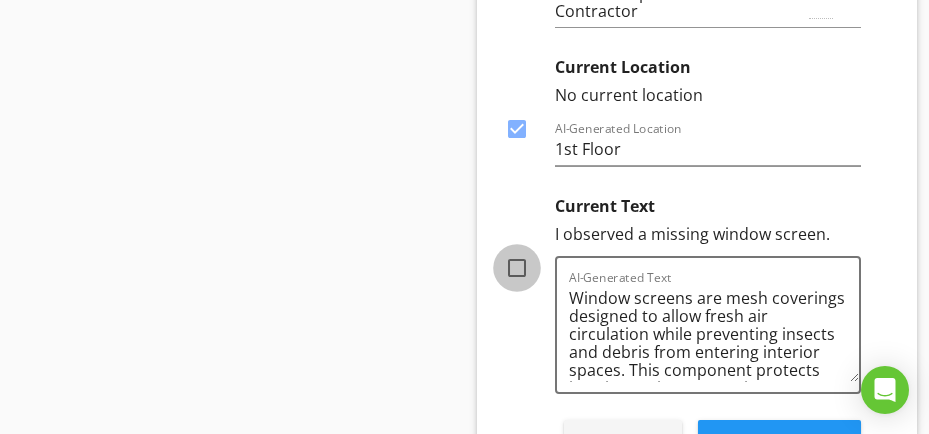 click at bounding box center (517, 268) 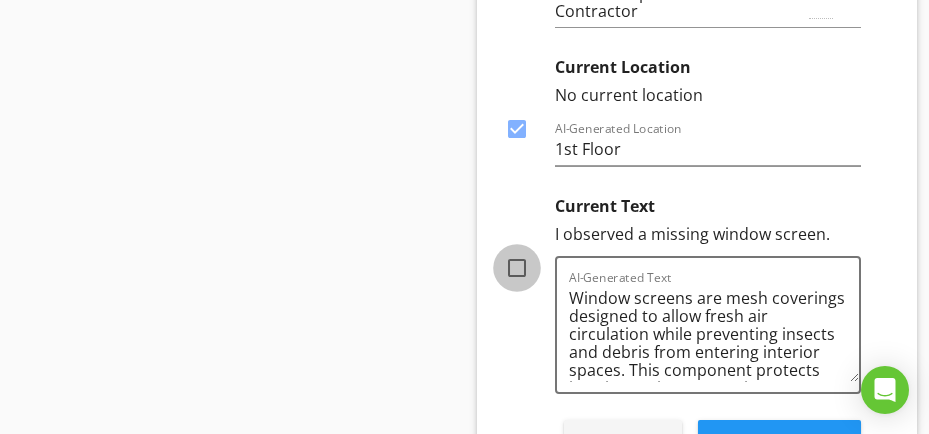 checkbox on "true" 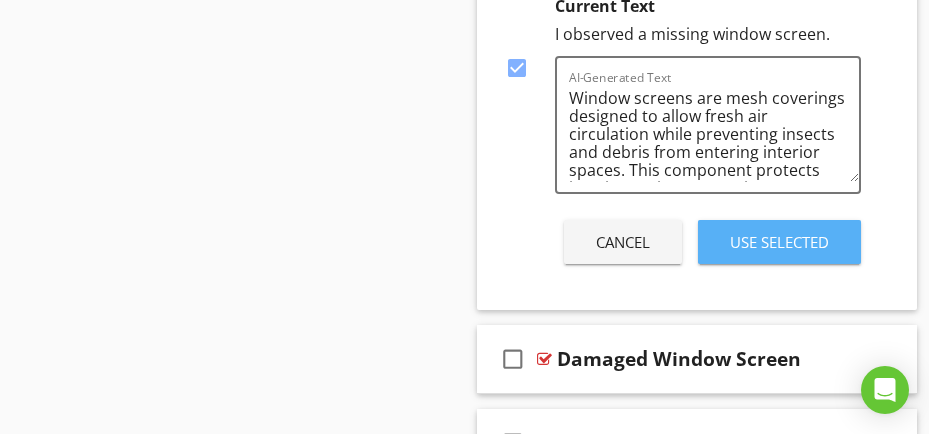 click on "Use Selected" at bounding box center (779, 242) 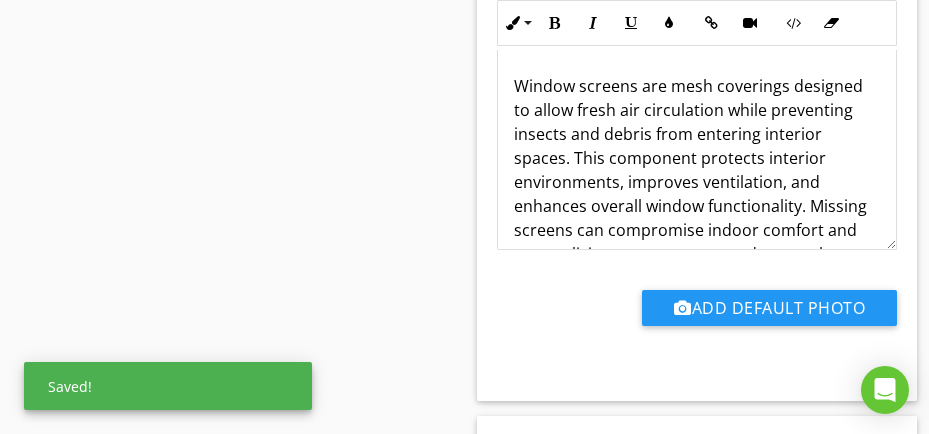 scroll, scrollTop: 65, scrollLeft: 0, axis: vertical 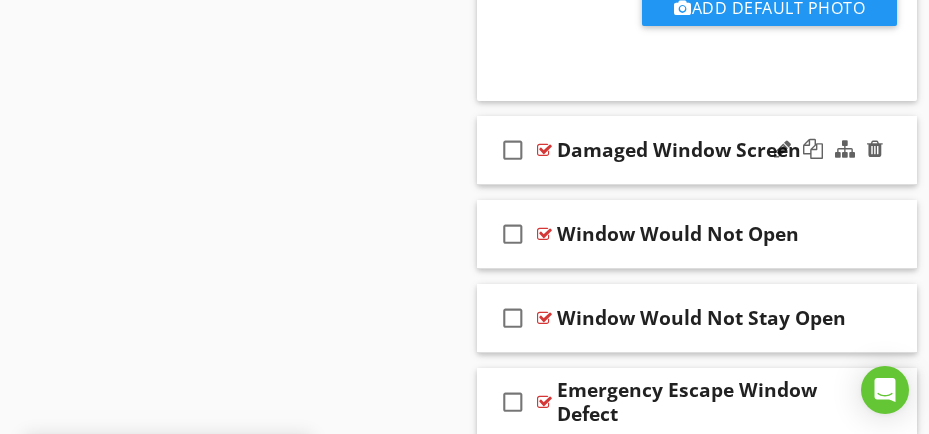 click on "check_box_outline_blank
Damaged Window Screen" at bounding box center [697, 150] 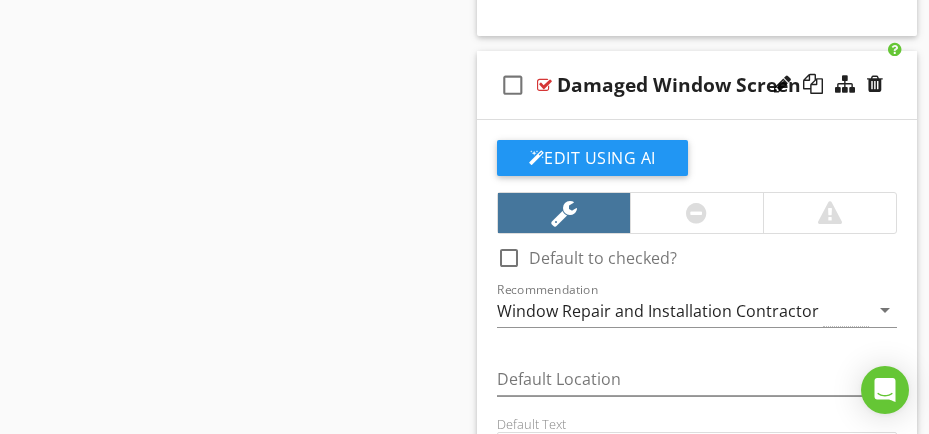 scroll, scrollTop: 8862, scrollLeft: 0, axis: vertical 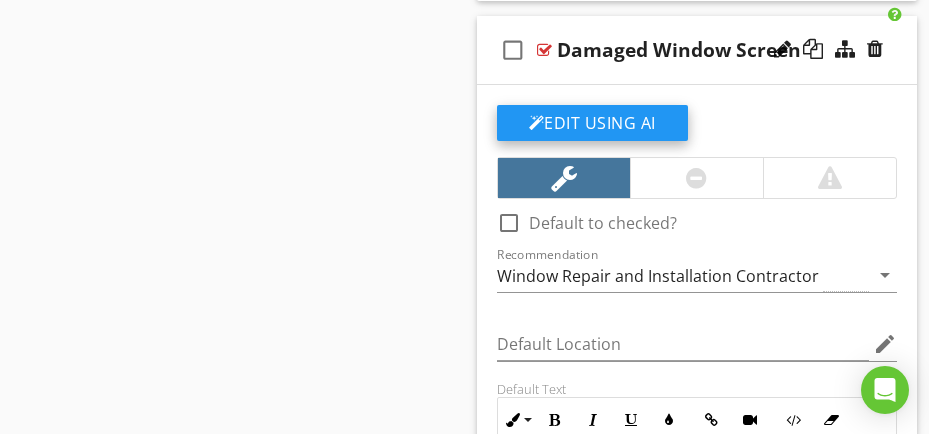 click on "Edit Using AI" at bounding box center [592, -7014] 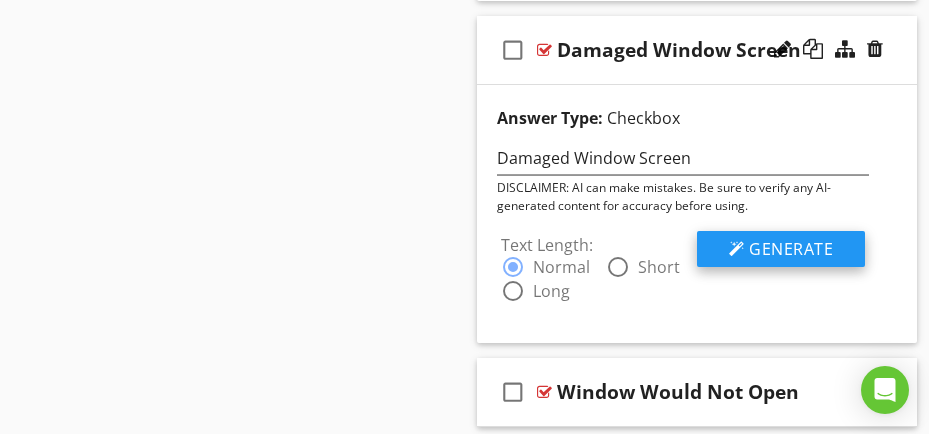 click on "Generate" at bounding box center (791, 249) 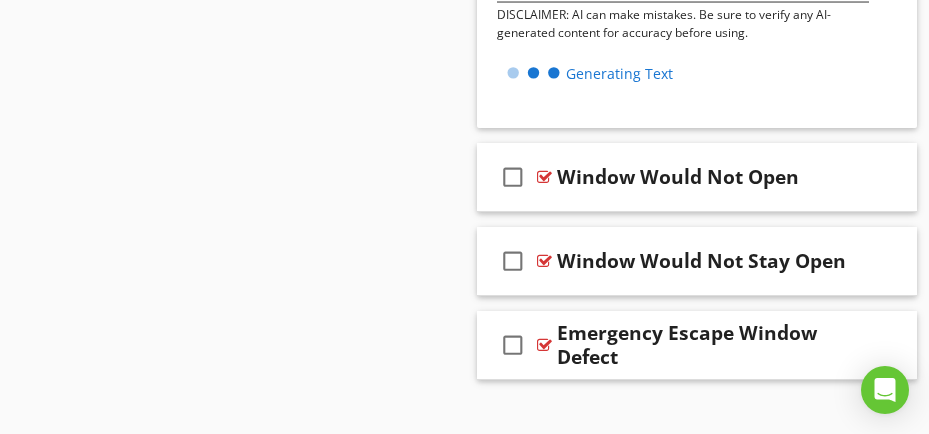 scroll, scrollTop: 9045, scrollLeft: 0, axis: vertical 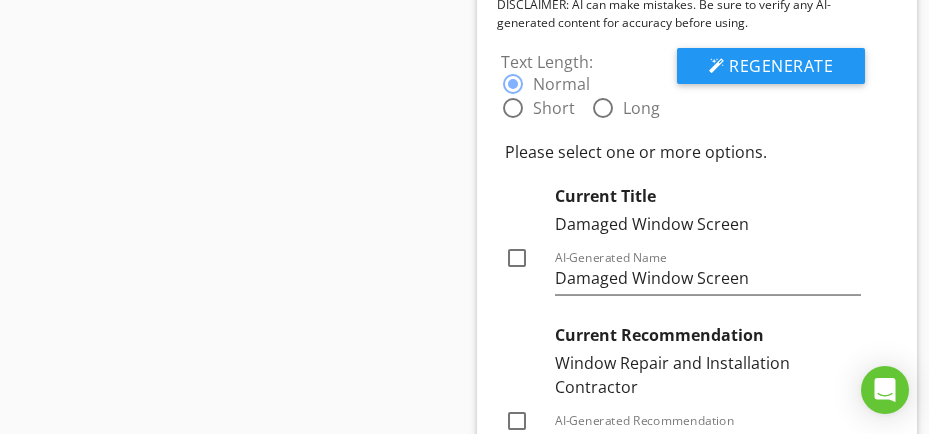 click at bounding box center (517, 258) 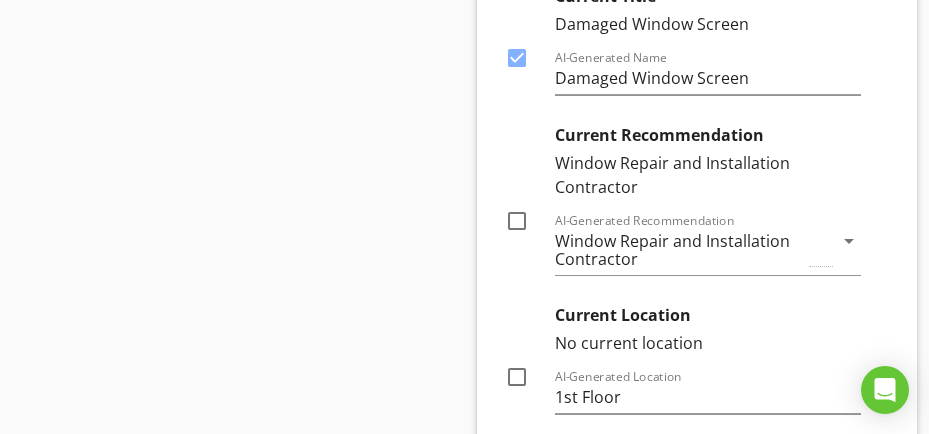 click at bounding box center (517, 221) 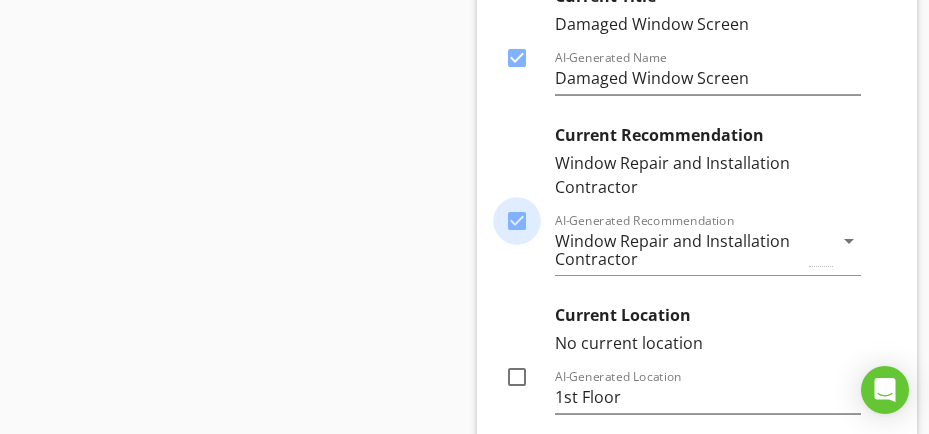 checkbox on "true" 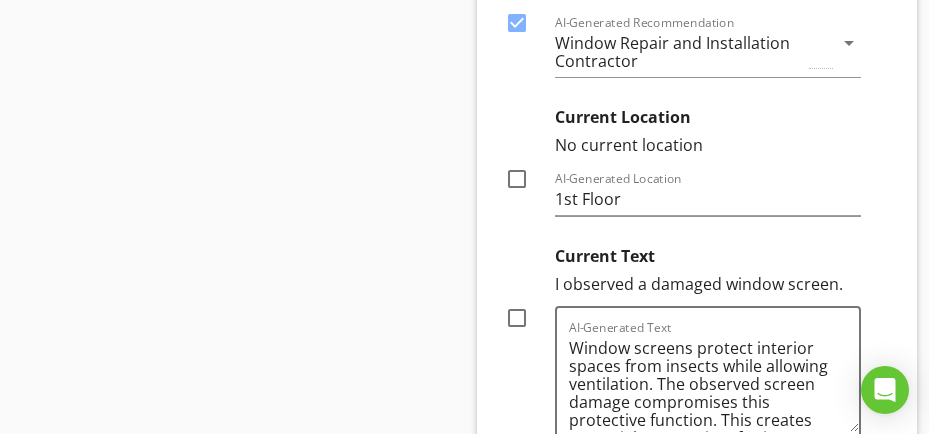 scroll, scrollTop: 9445, scrollLeft: 0, axis: vertical 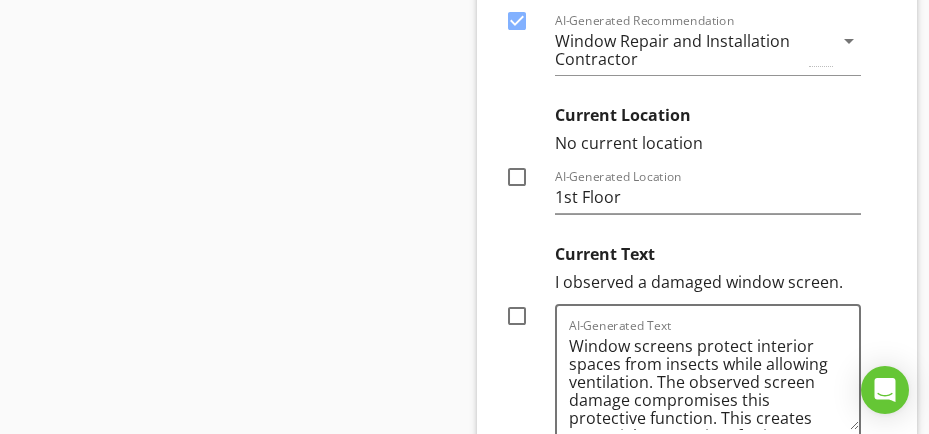 click at bounding box center (517, 177) 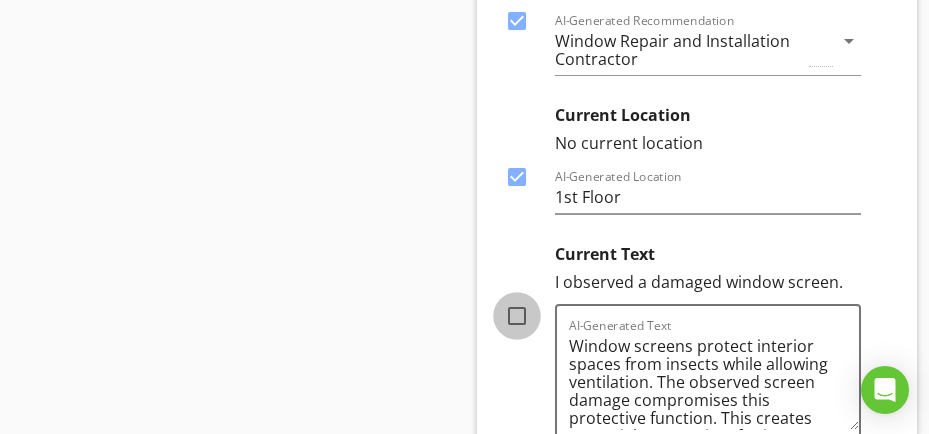 click at bounding box center [517, 316] 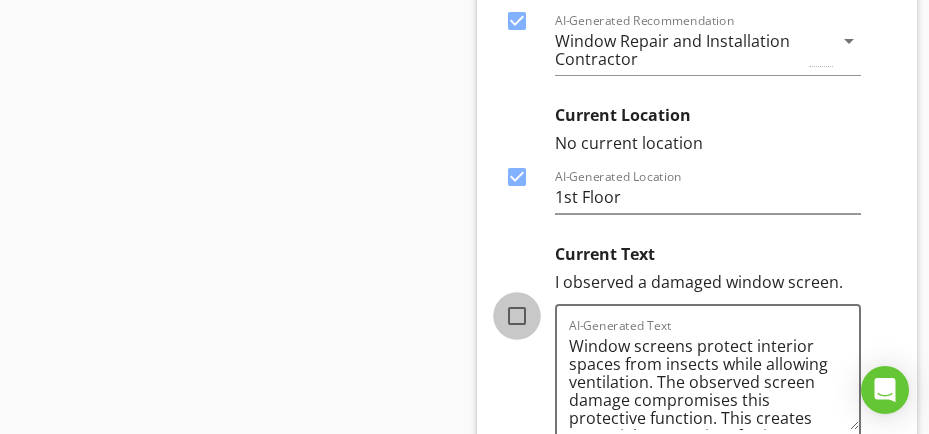 checkbox on "true" 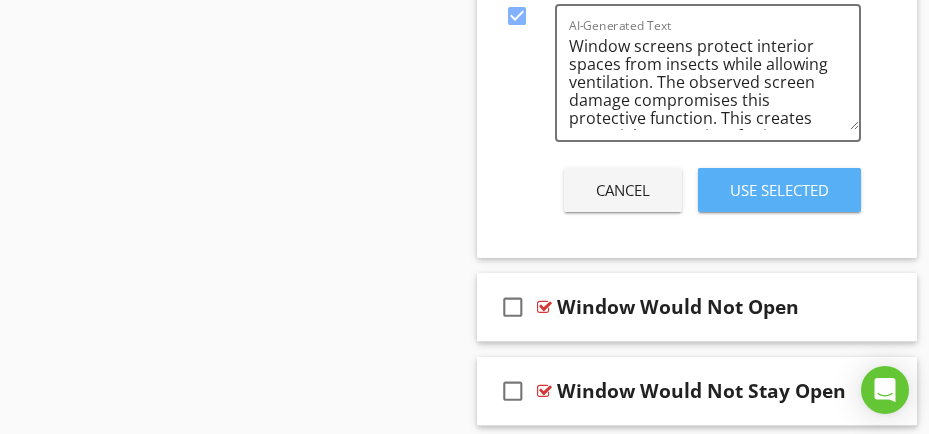 click on "Use Selected" at bounding box center (779, 190) 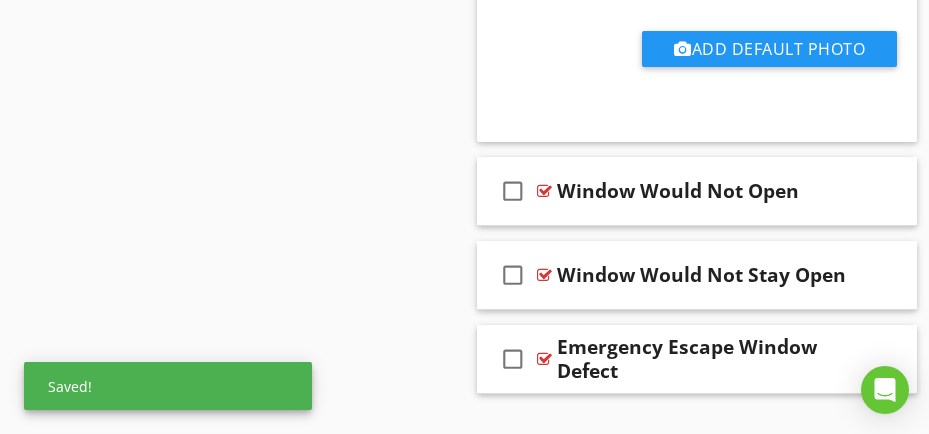 scroll, scrollTop: 9538, scrollLeft: 0, axis: vertical 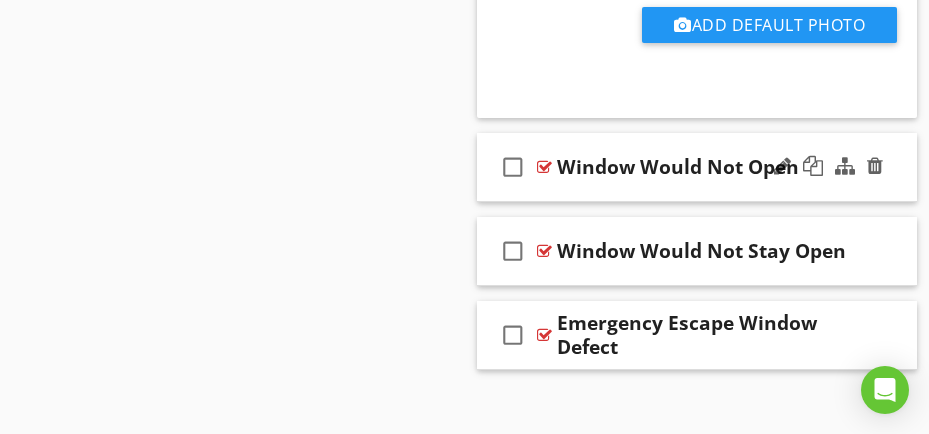 click on "check_box_outline_blank
Window Would Not Open" at bounding box center (697, 167) 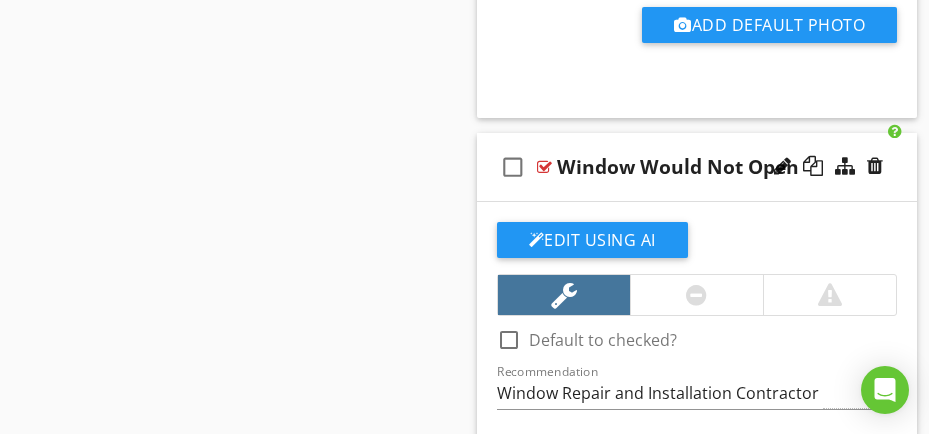 scroll, scrollTop: 9738, scrollLeft: 0, axis: vertical 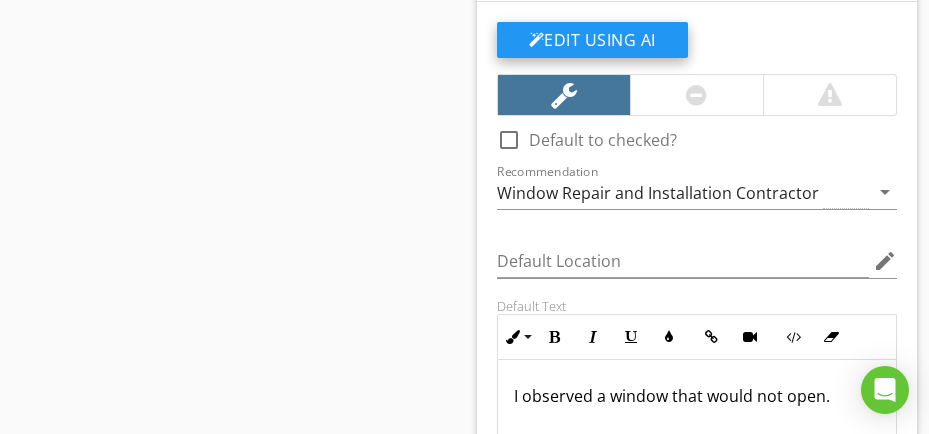 click on "Edit Using AI" at bounding box center [592, -7890] 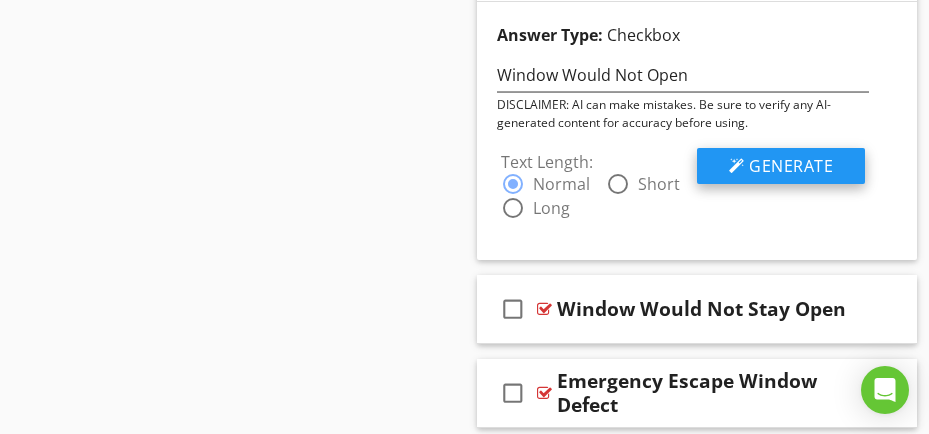 click on "Generate" at bounding box center (791, 166) 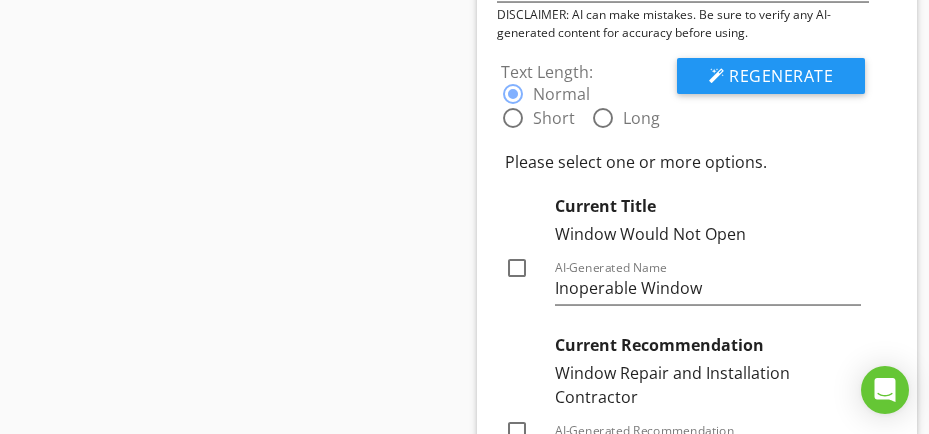 scroll, scrollTop: 9938, scrollLeft: 0, axis: vertical 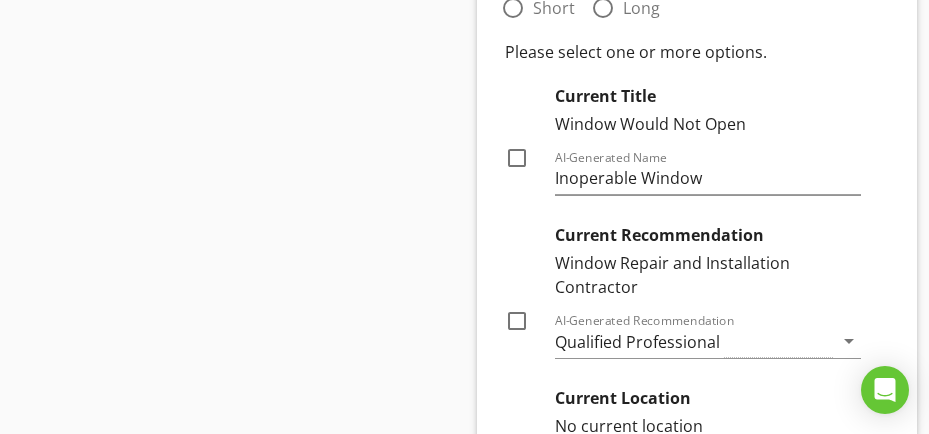 click at bounding box center (517, 158) 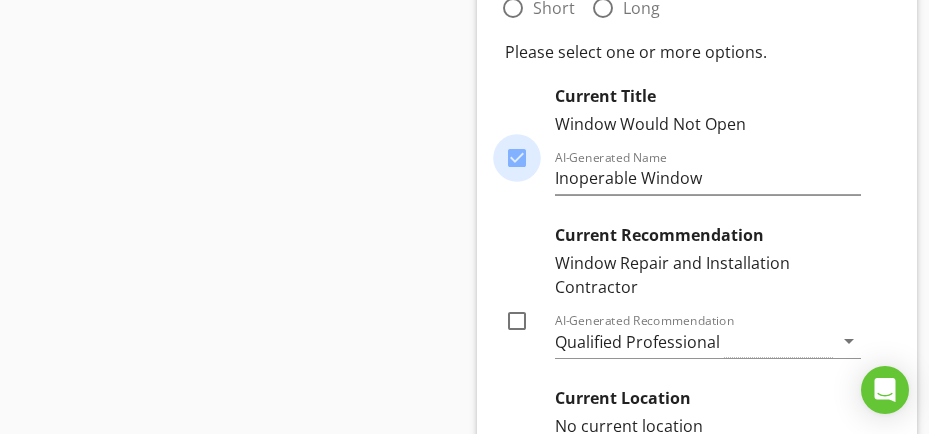 checkbox on "true" 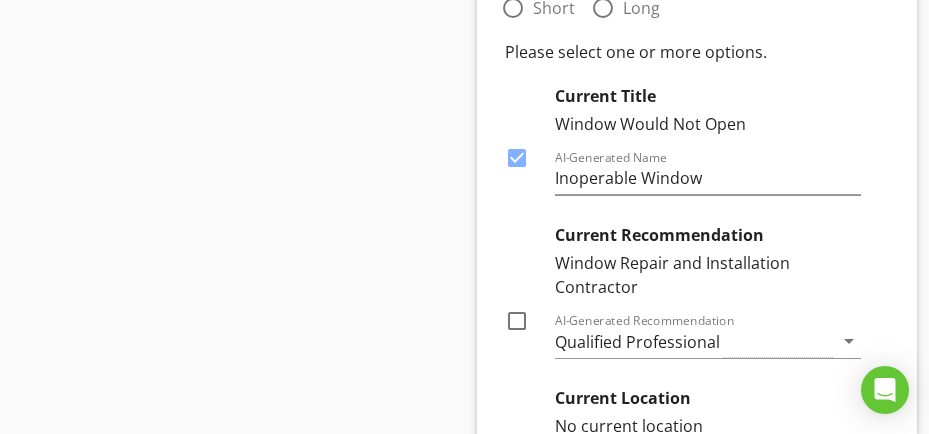 click at bounding box center [517, 321] 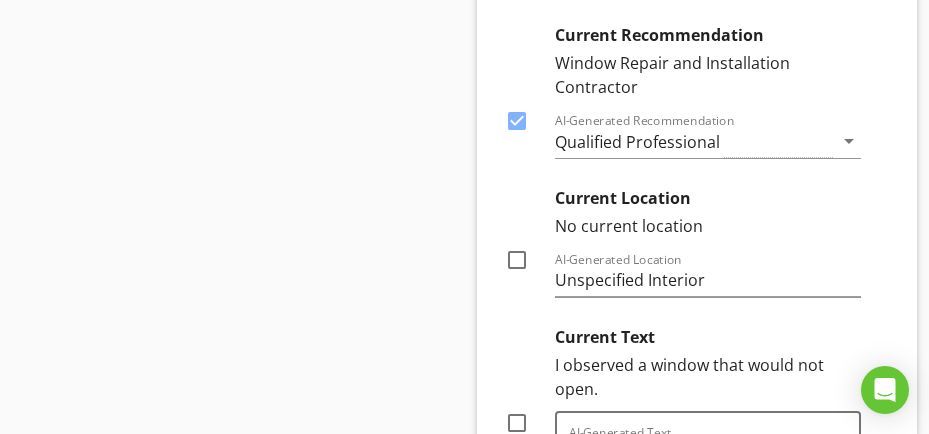 click at bounding box center [517, 260] 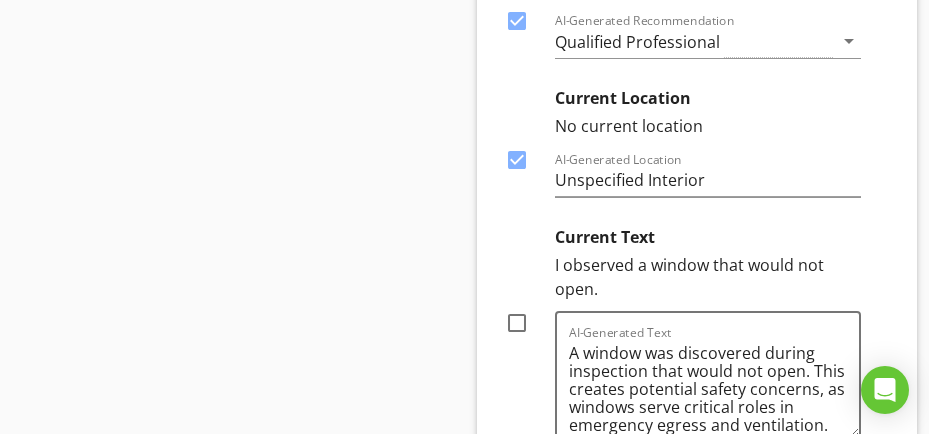 click at bounding box center [517, 323] 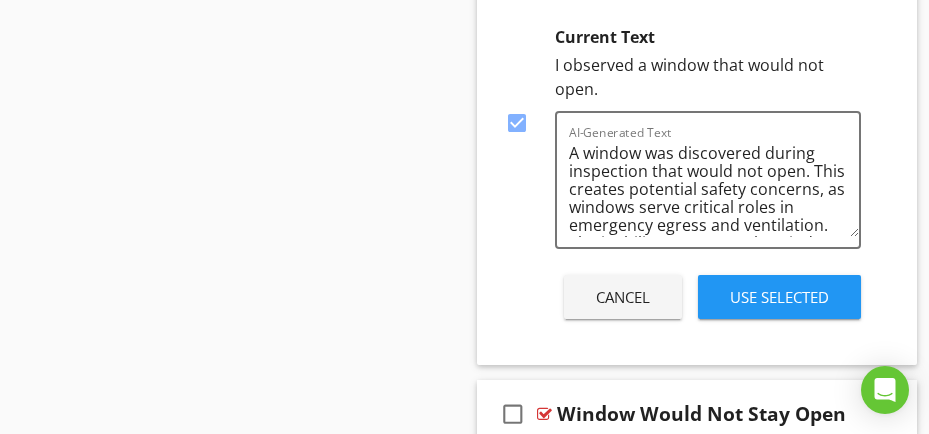 click on "Use Selected" at bounding box center (779, 297) 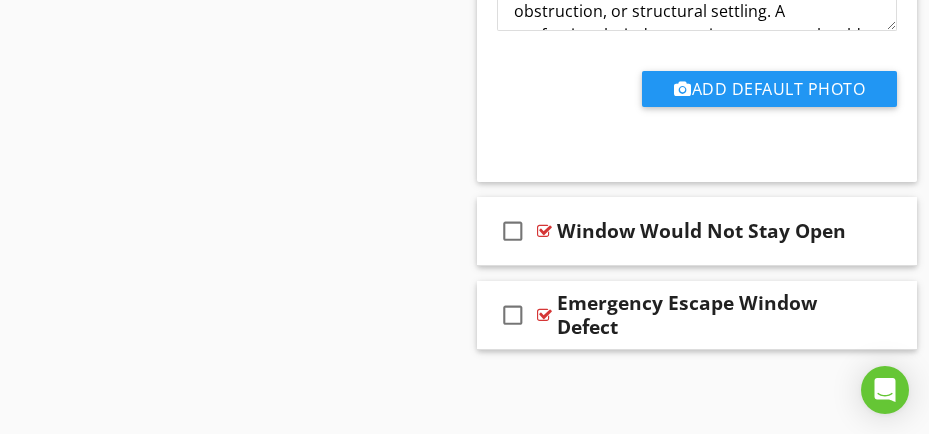 scroll, scrollTop: 9879, scrollLeft: 0, axis: vertical 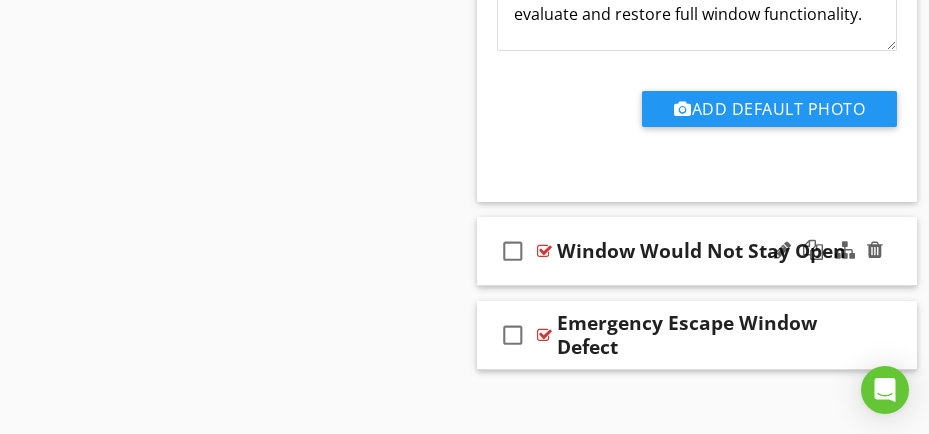 click on "check_box_outline_blank
Window Would Not Stay Open" at bounding box center [697, 251] 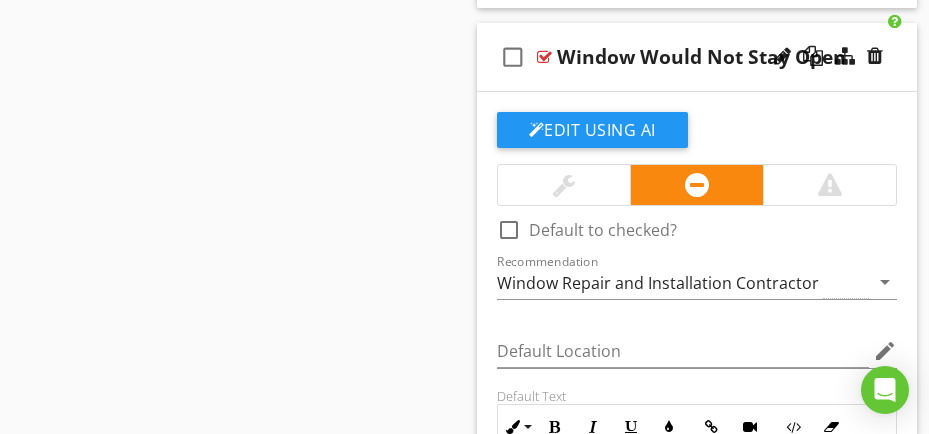 scroll, scrollTop: 10447, scrollLeft: 0, axis: vertical 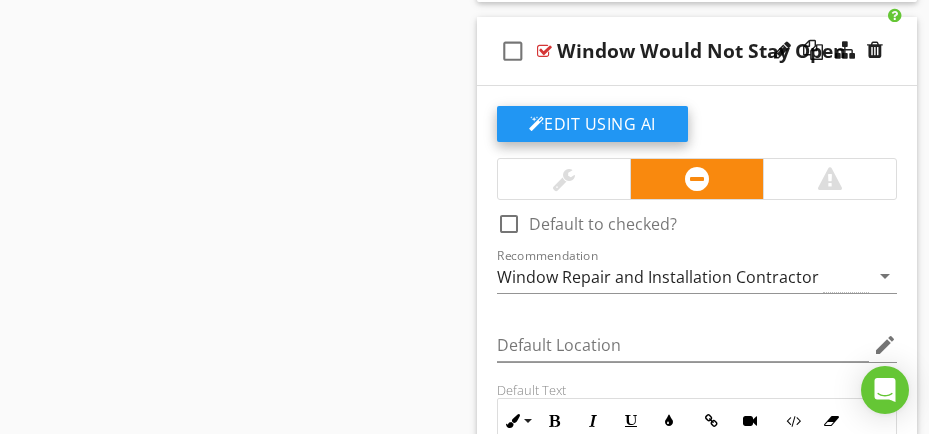 click on "Edit Using AI" at bounding box center (592, -8599) 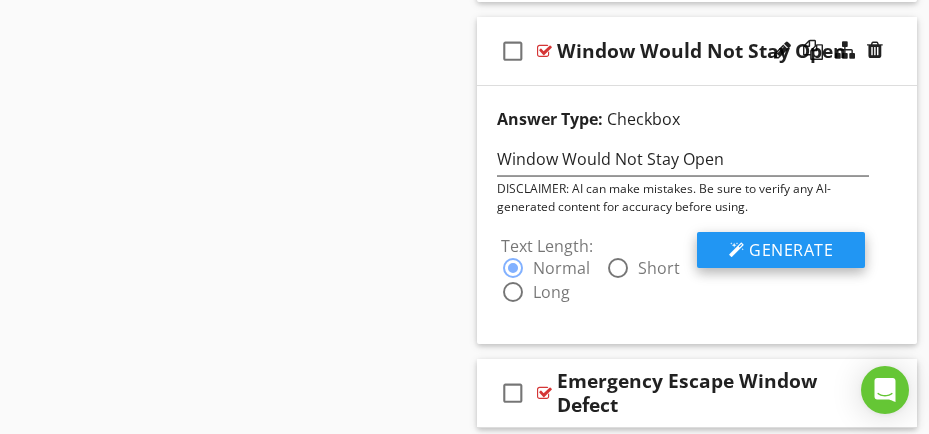 click on "Generate" at bounding box center (791, 250) 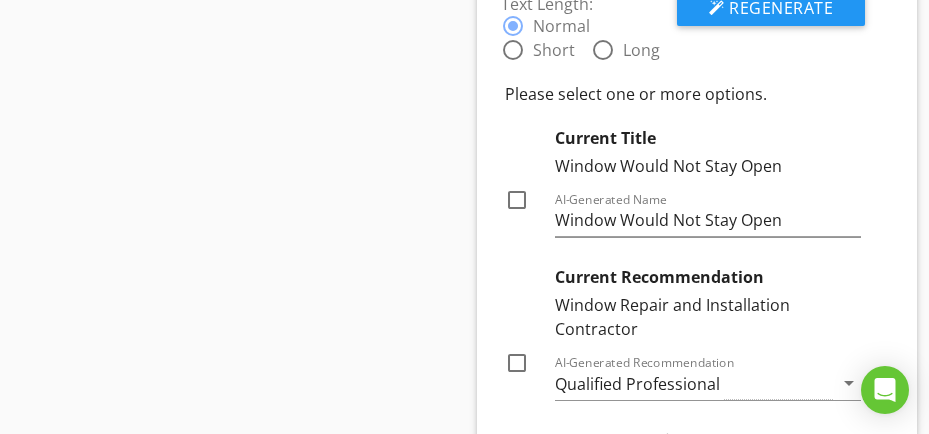 scroll, scrollTop: 10747, scrollLeft: 0, axis: vertical 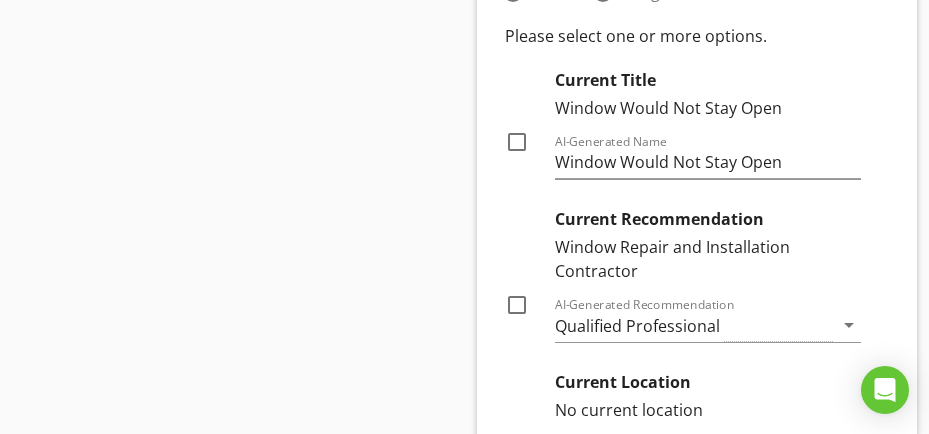 click at bounding box center [517, 142] 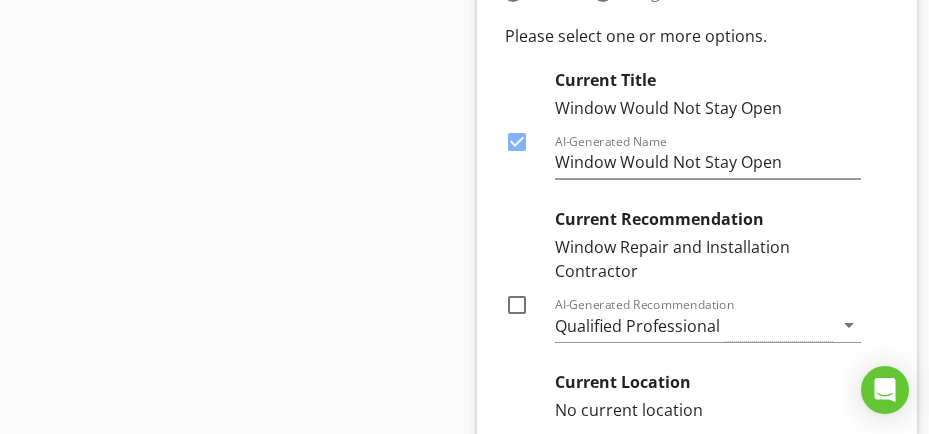 click at bounding box center (517, 305) 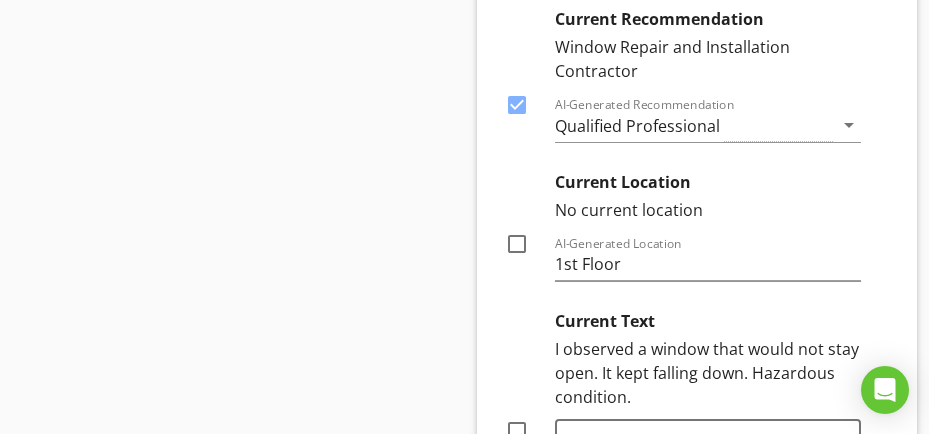 click at bounding box center (517, 244) 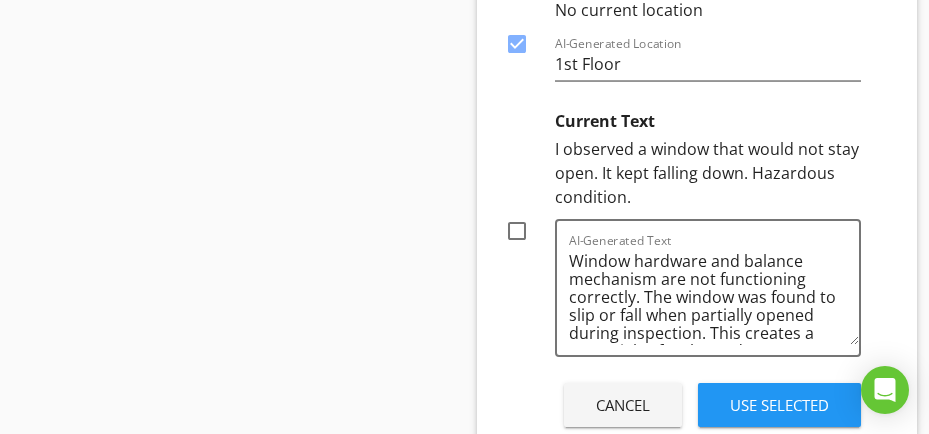 click at bounding box center [517, 231] 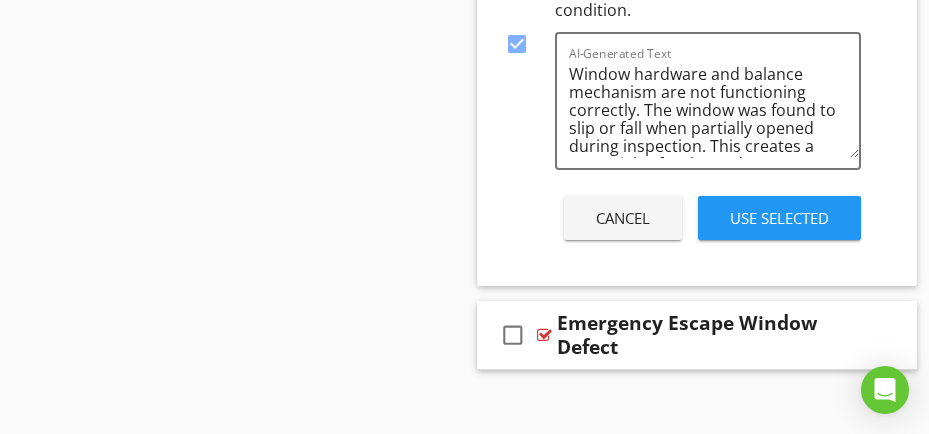 click on "Use Selected" at bounding box center (779, 218) 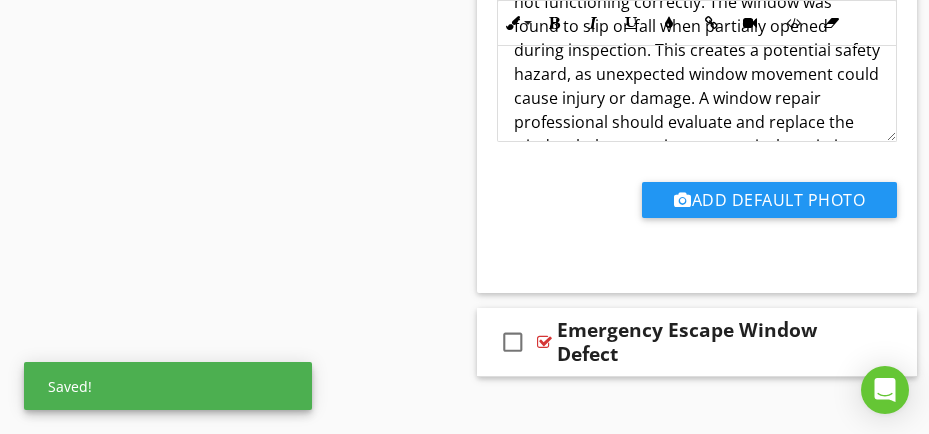 scroll, scrollTop: 10956, scrollLeft: 0, axis: vertical 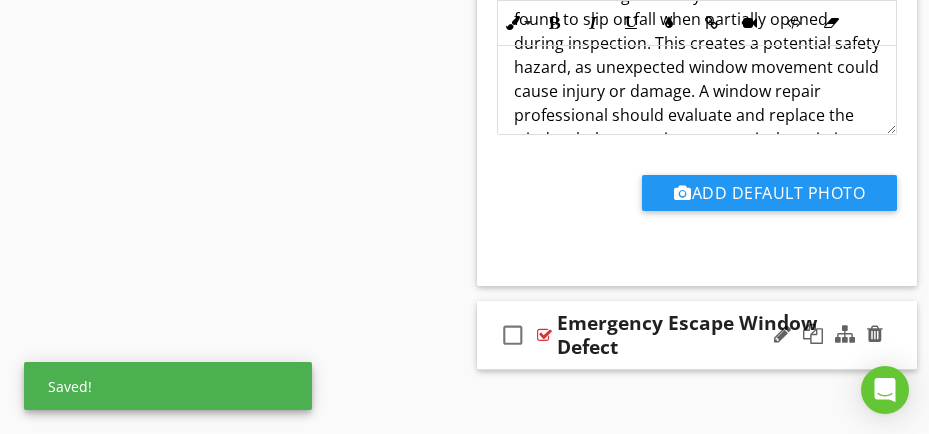 click on "Emergency Escape Window Defect" at bounding box center (707, 335) 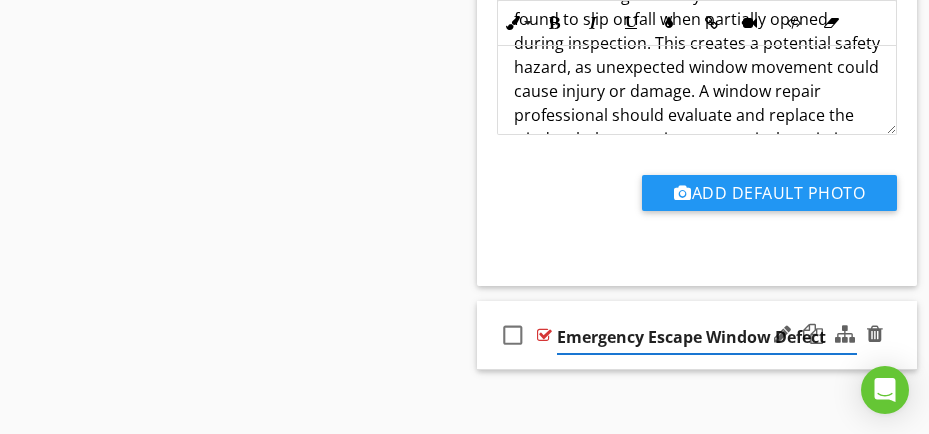click on "check_box_outline_blank         Emergency Escape Window Defect" at bounding box center (697, 335) 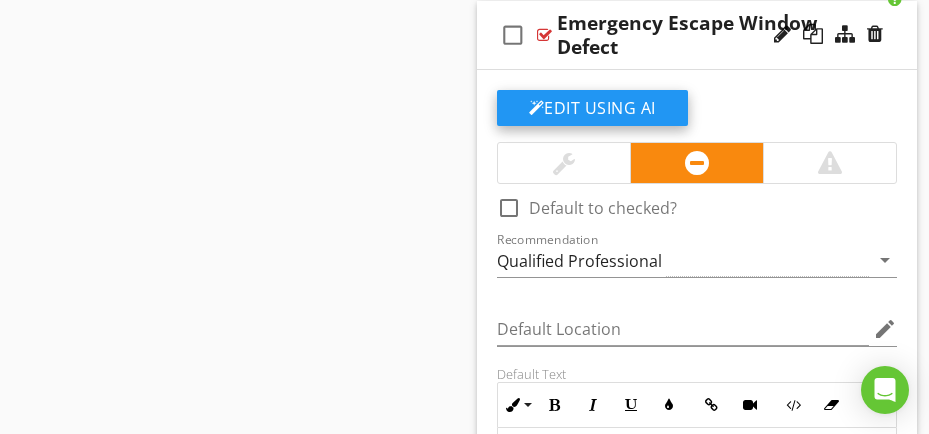 click on "Edit Using AI" at bounding box center [592, -9408] 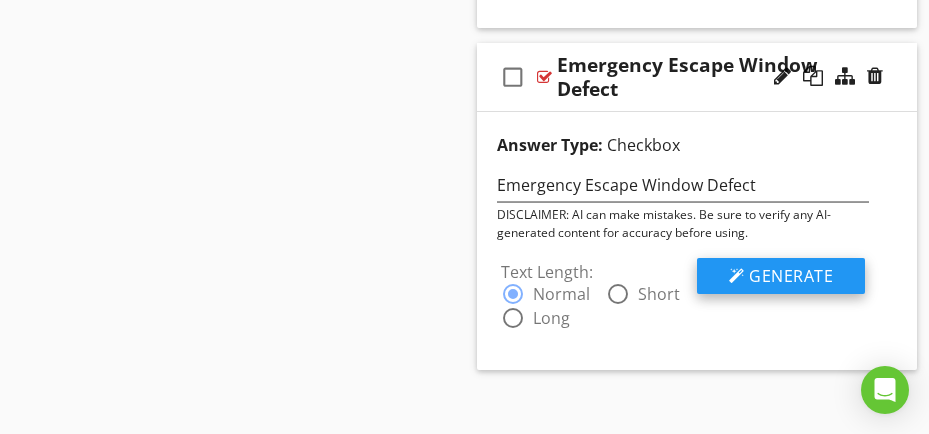 click on "Generate" at bounding box center [791, 276] 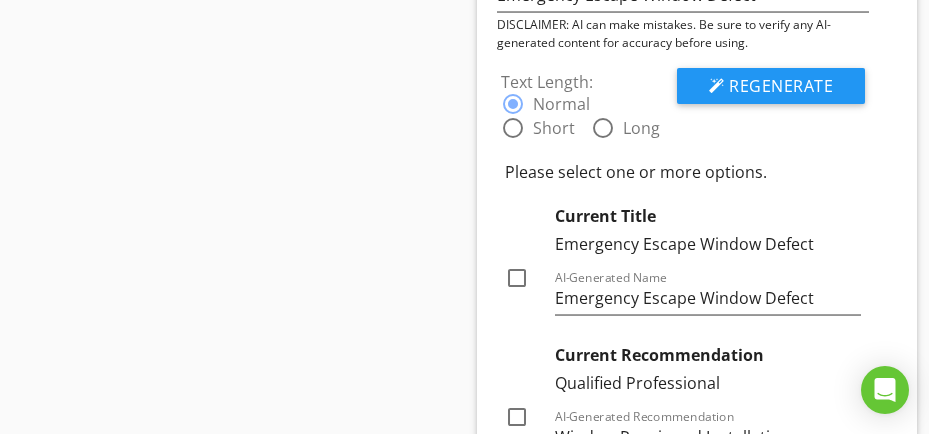scroll, scrollTop: 11614, scrollLeft: 0, axis: vertical 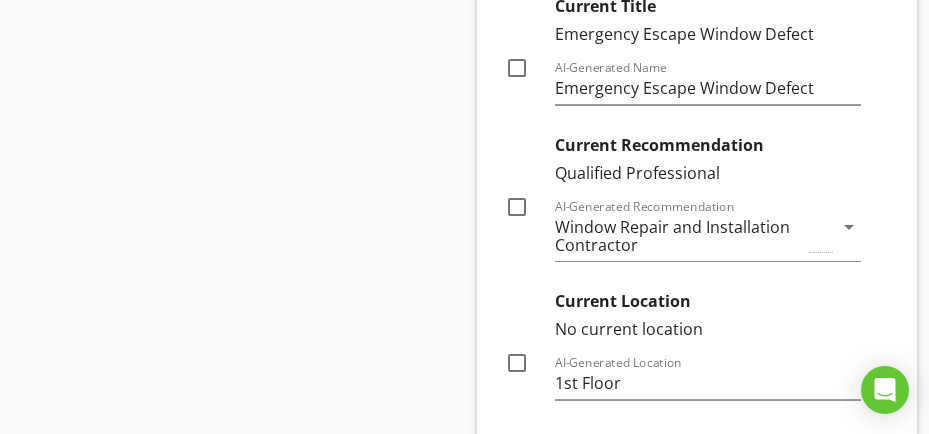 click at bounding box center (517, 68) 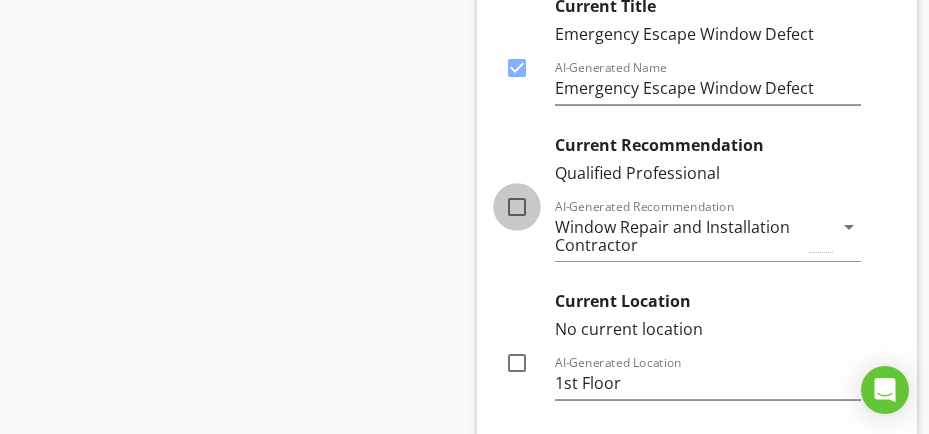 click at bounding box center [517, 207] 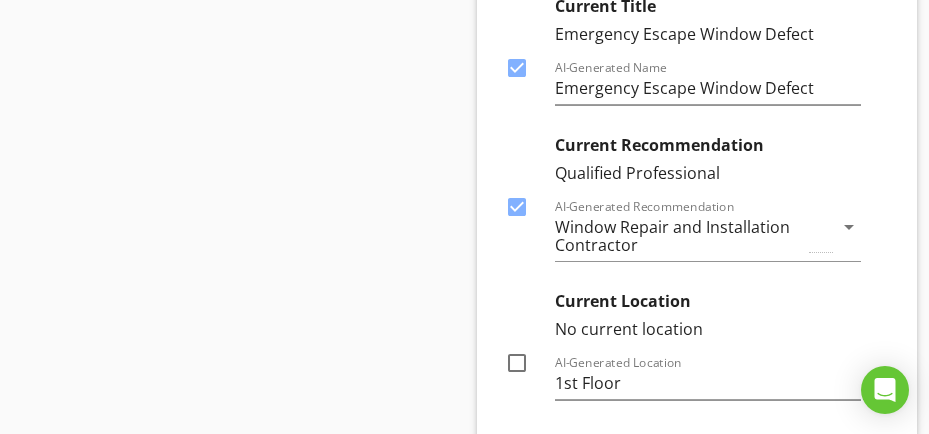 click at bounding box center [525, 311] 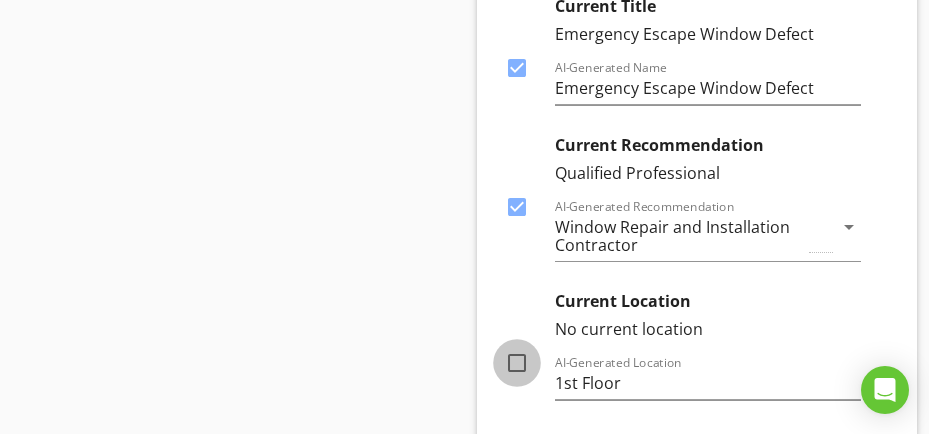 click at bounding box center [517, 363] 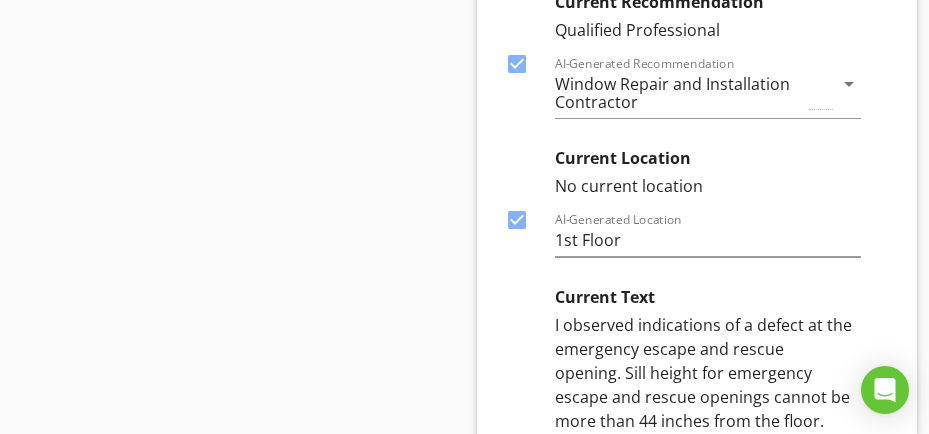scroll, scrollTop: 12014, scrollLeft: 0, axis: vertical 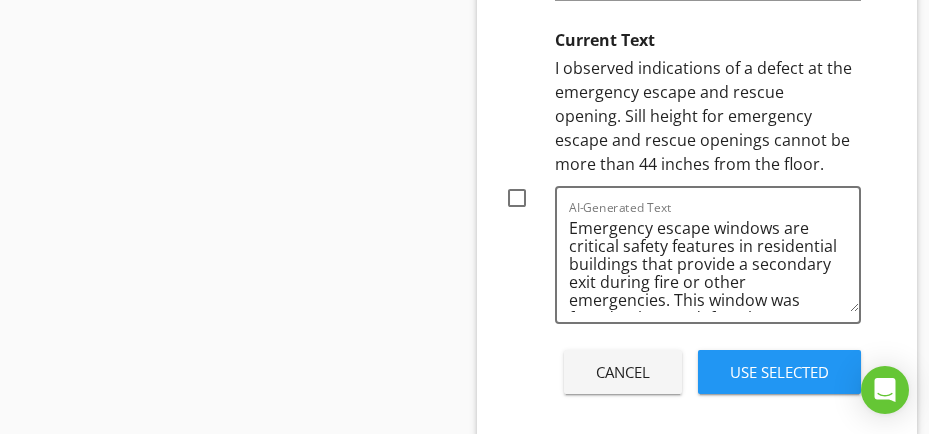 click at bounding box center [517, 198] 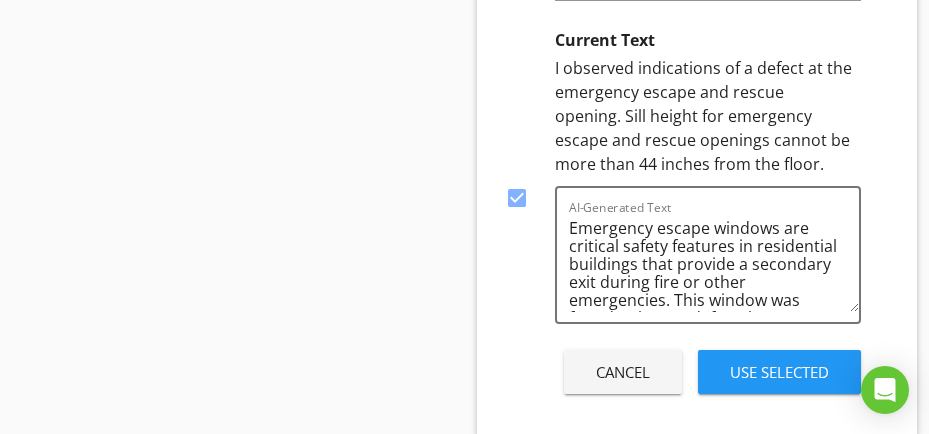 click on "Use Selected" at bounding box center (779, 372) 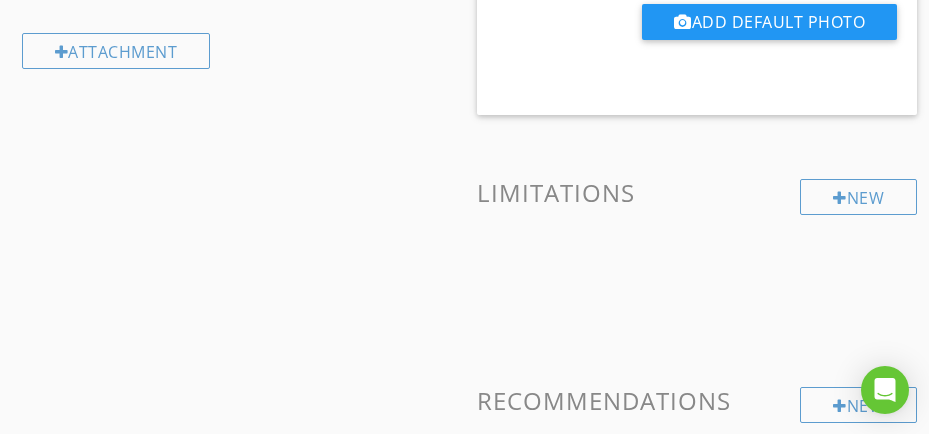 scroll, scrollTop: 465, scrollLeft: 0, axis: vertical 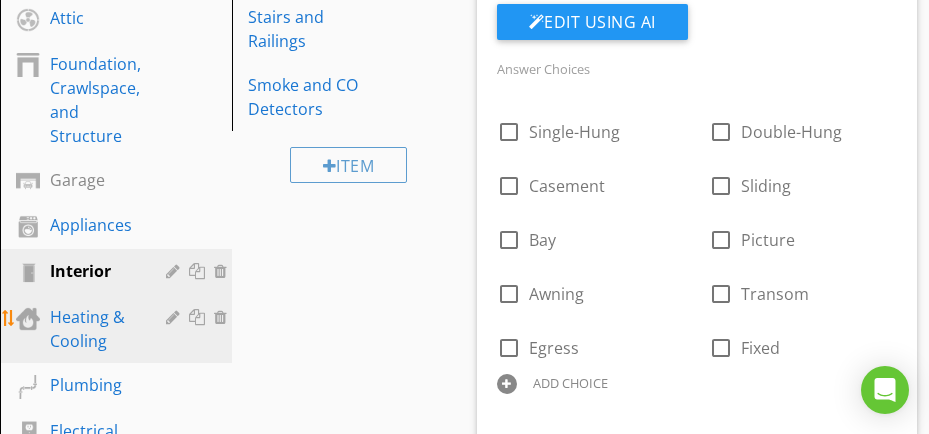 click on "Heating & Cooling" at bounding box center (93, 329) 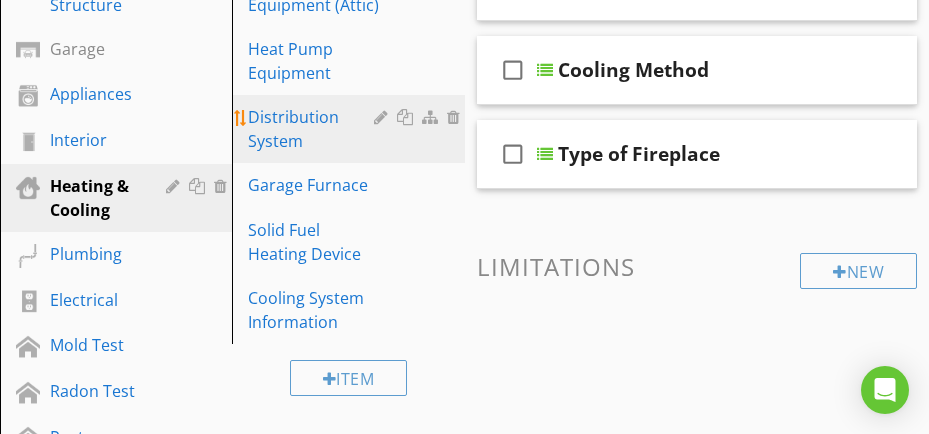 scroll, scrollTop: 614, scrollLeft: 0, axis: vertical 